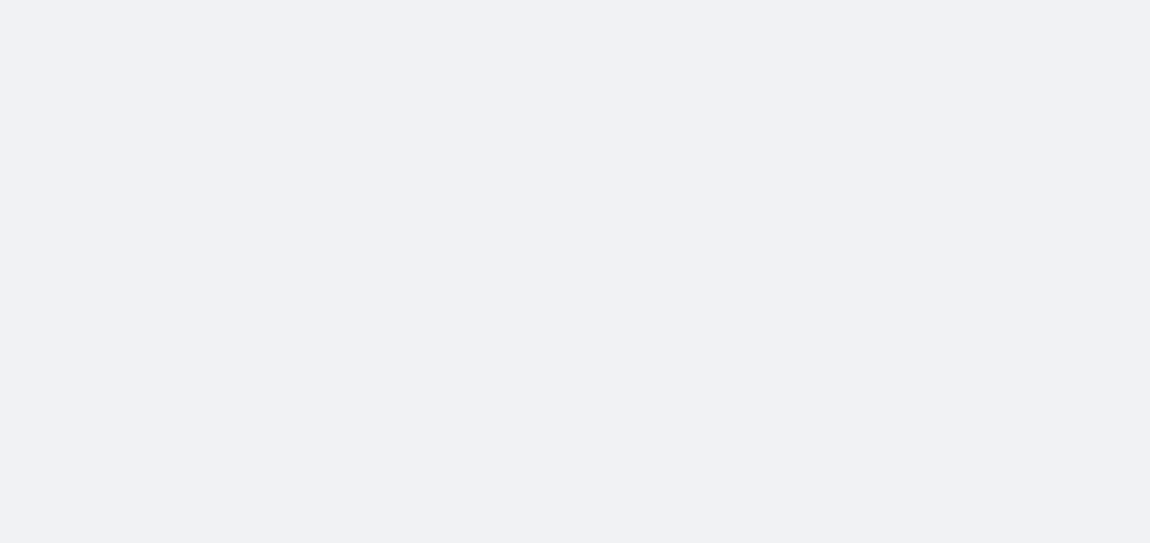 scroll, scrollTop: 0, scrollLeft: 0, axis: both 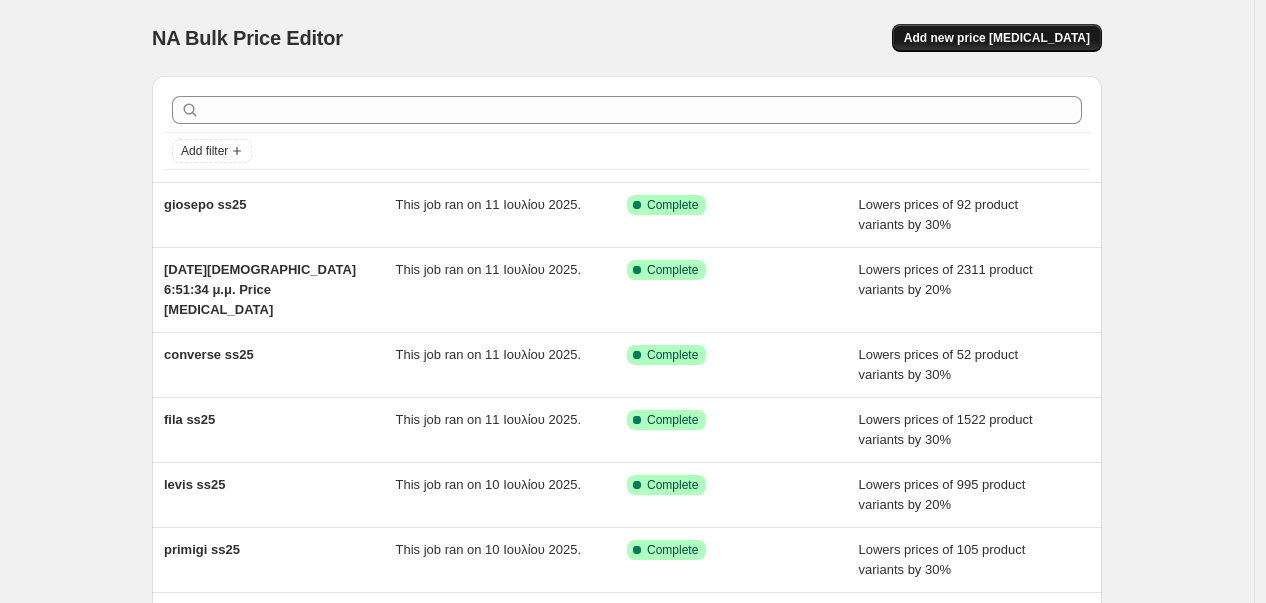 click on "Add new price [MEDICAL_DATA]" at bounding box center [997, 38] 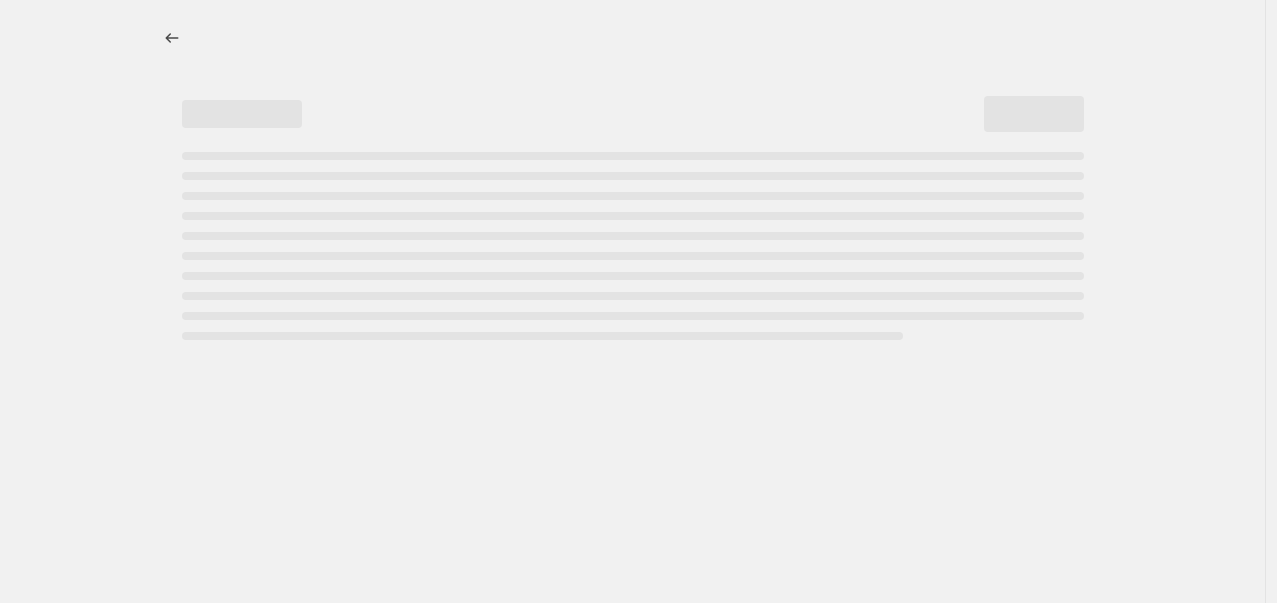 select on "percentage" 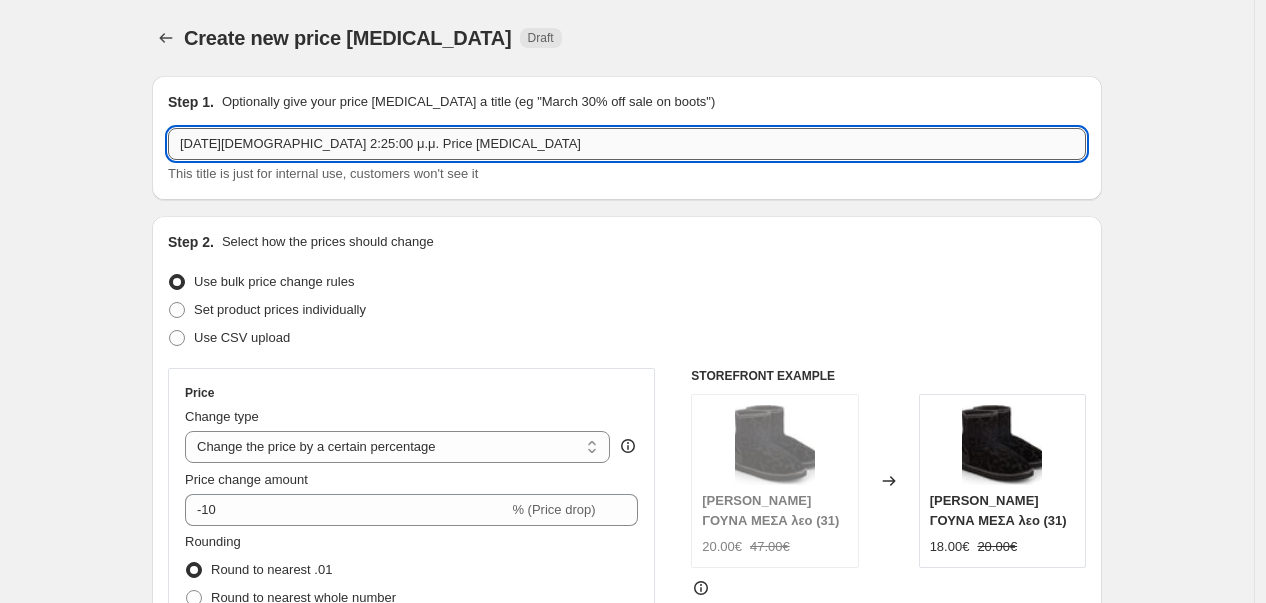 click on "[DATE][DEMOGRAPHIC_DATA] 2:25:00 μ.μ. Price [MEDICAL_DATA]" at bounding box center (627, 144) 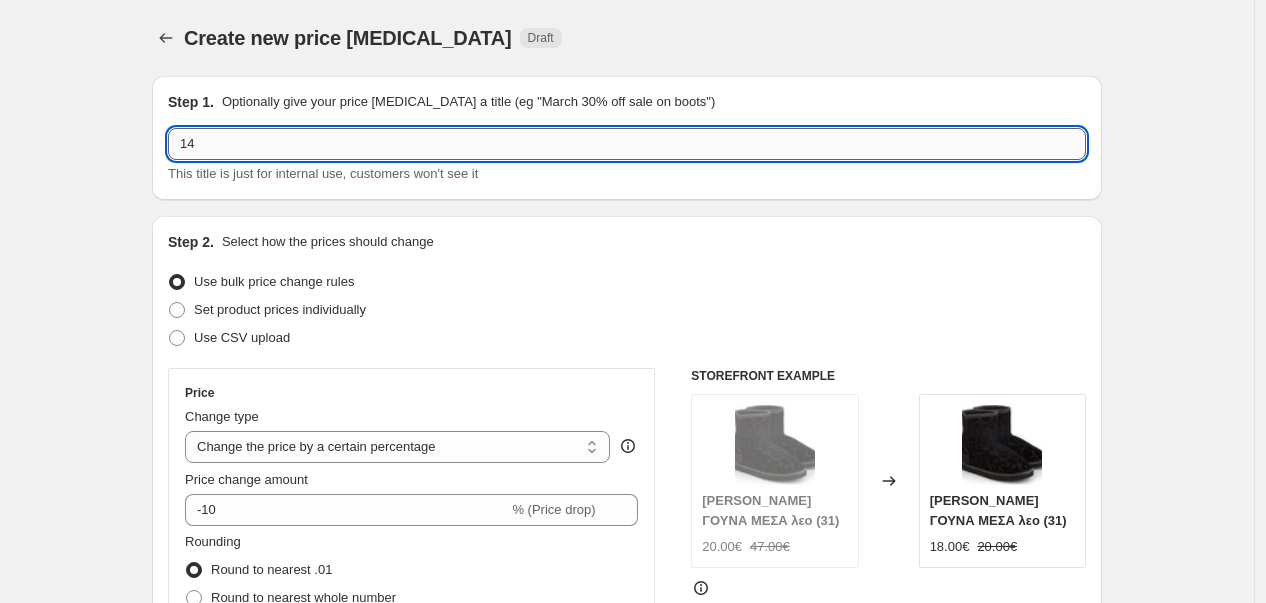 type on "1" 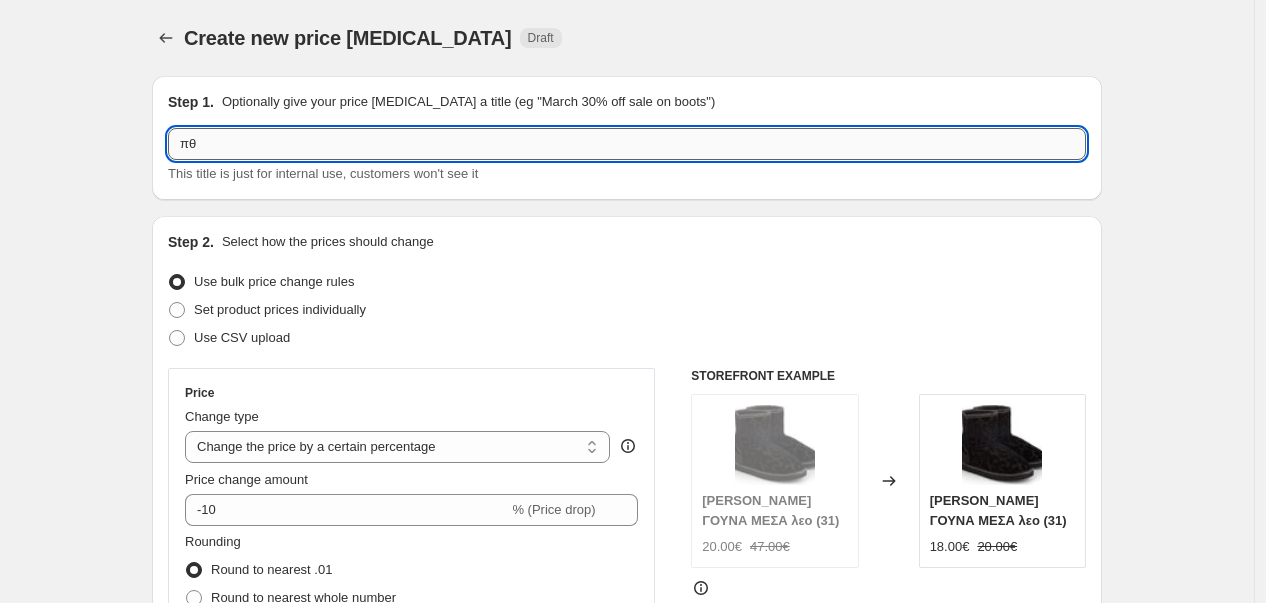 type on "π" 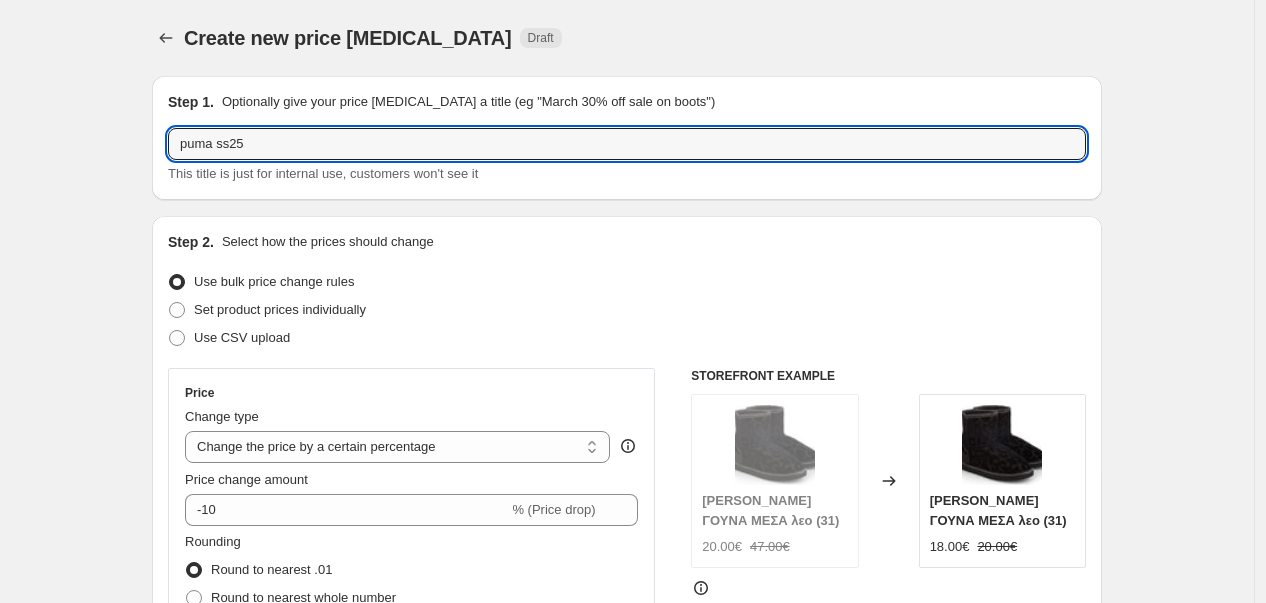 type on "puma ss25" 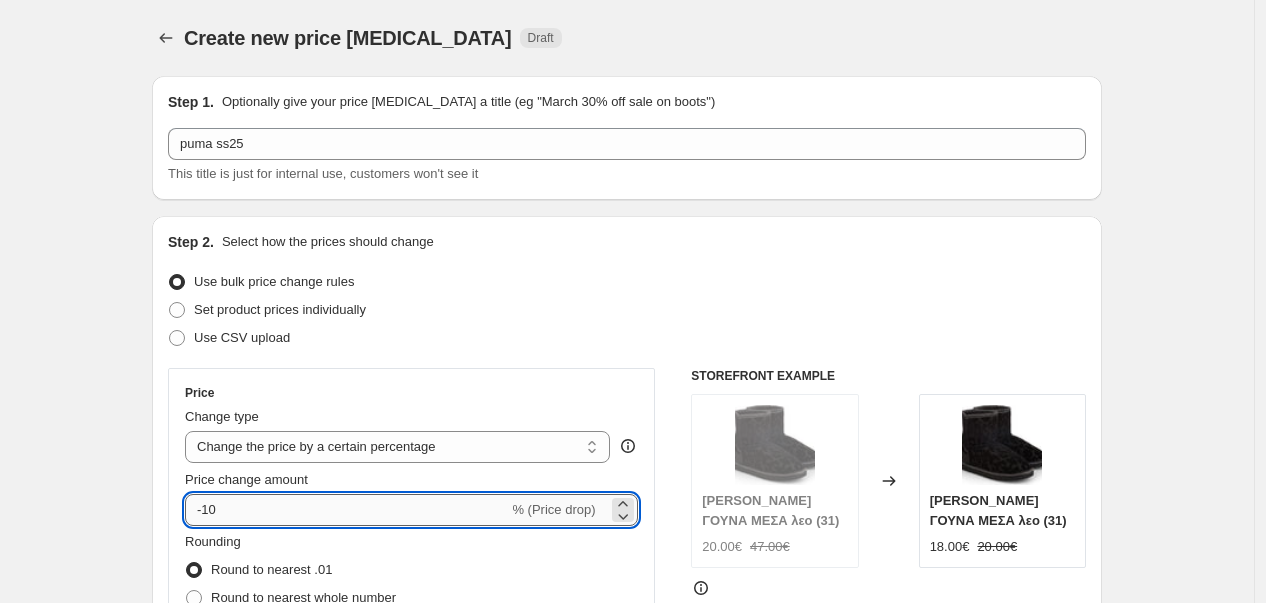 click on "-10" at bounding box center [346, 510] 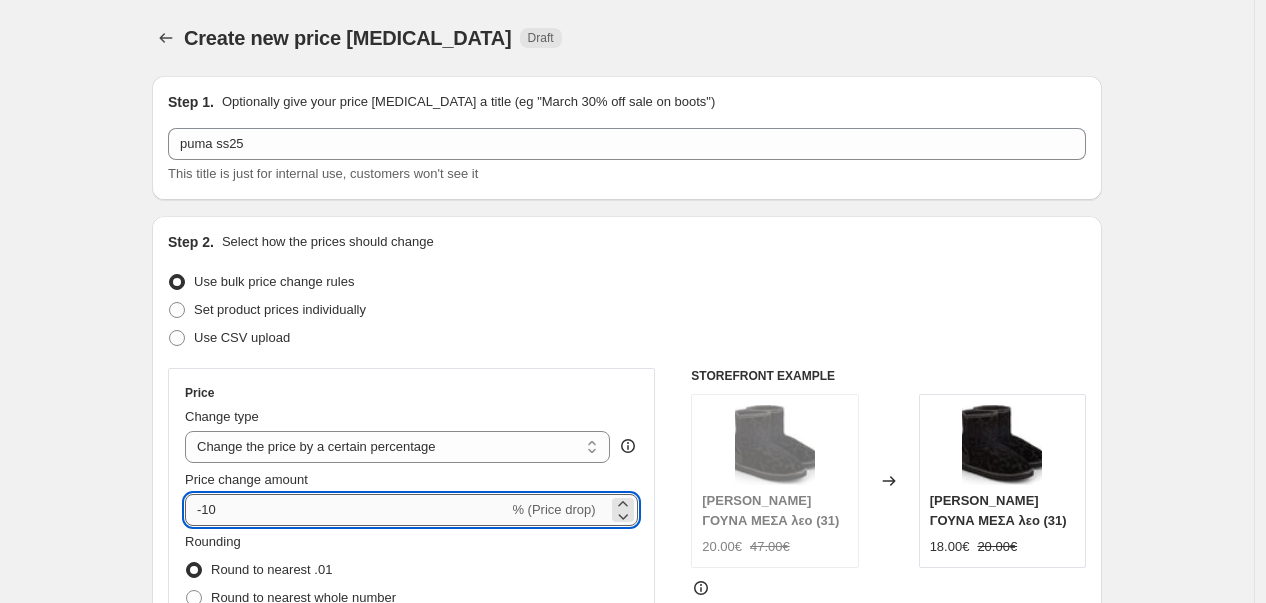 type on "-1" 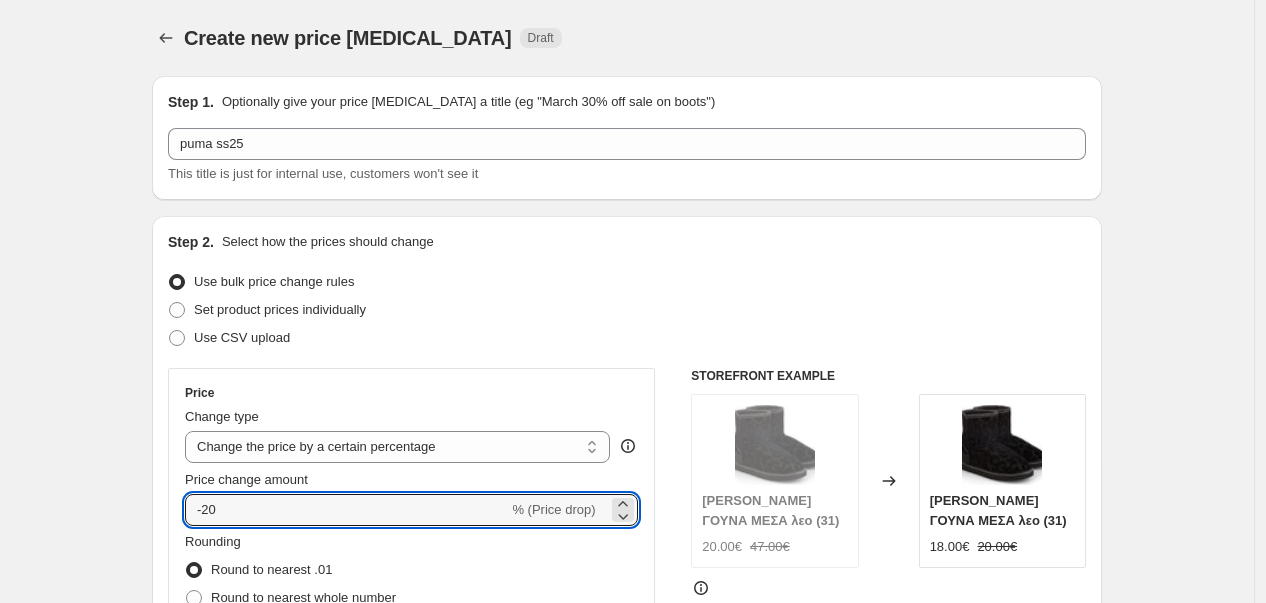 type on "-20" 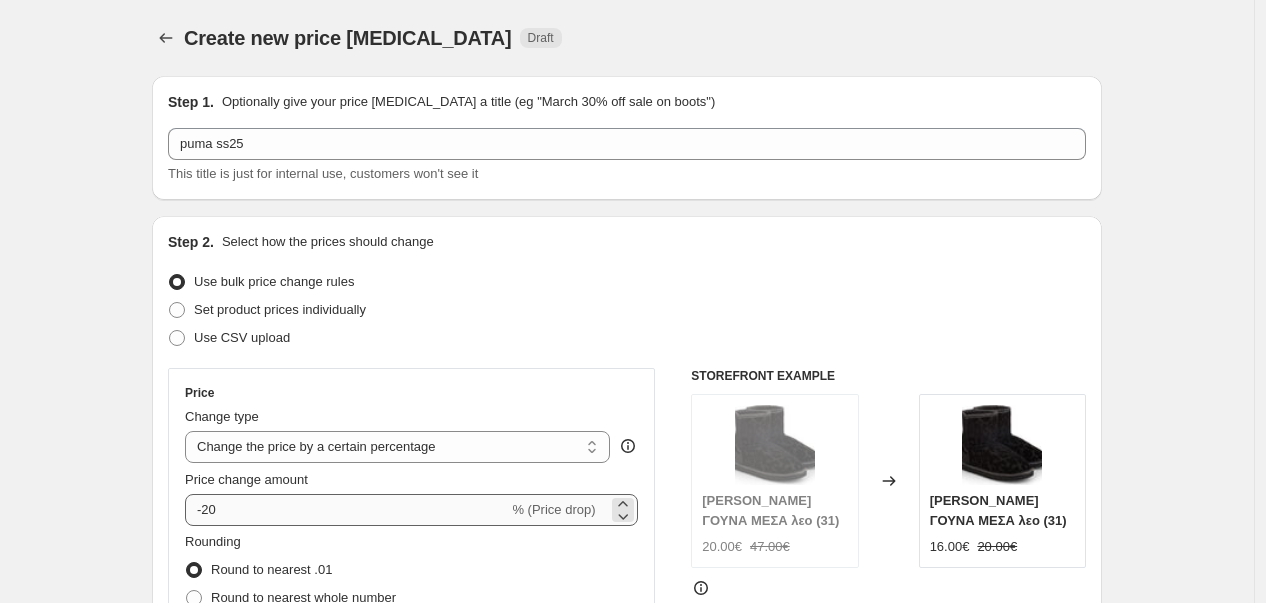 scroll, scrollTop: 222, scrollLeft: 0, axis: vertical 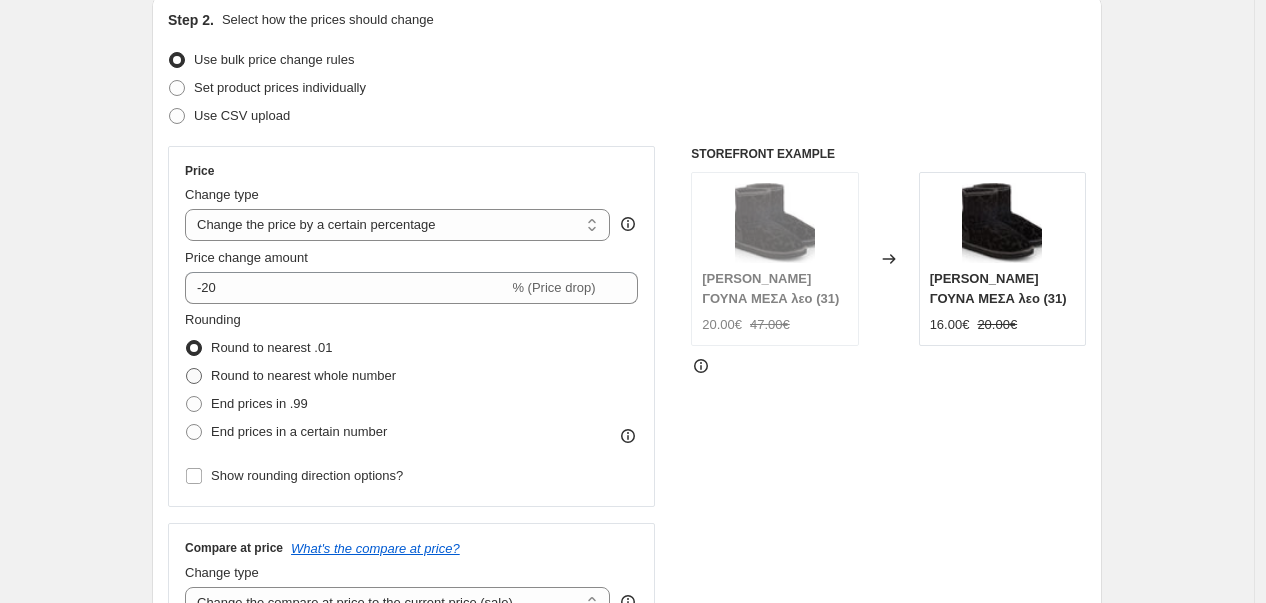 click on "Round to nearest whole number" at bounding box center [303, 375] 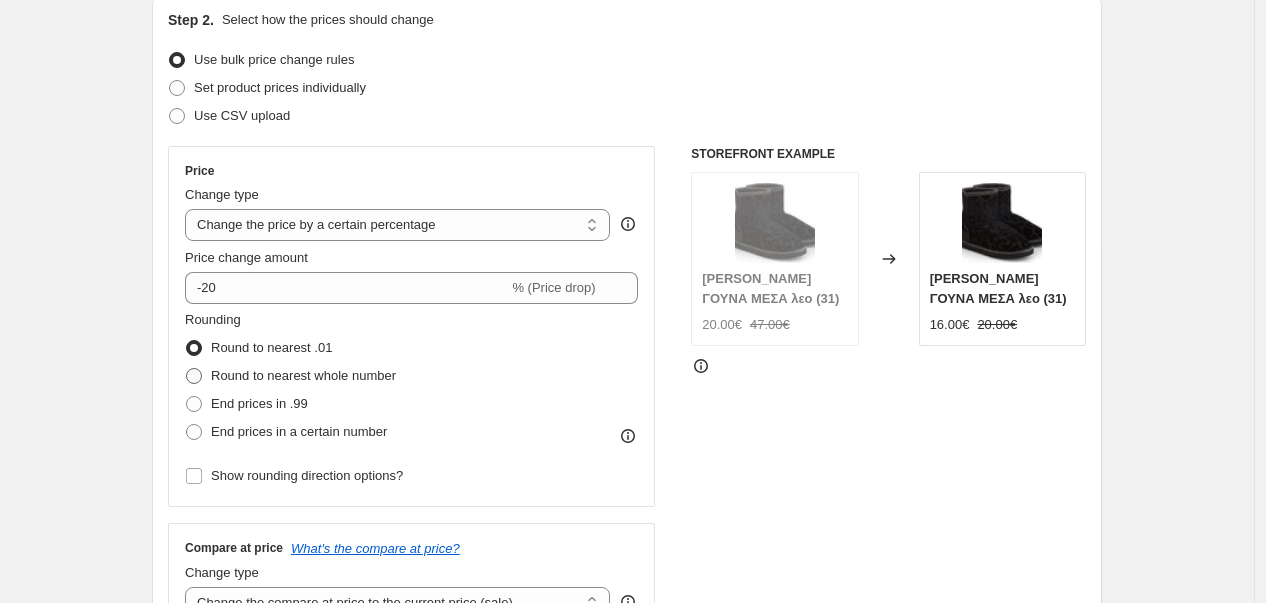 radio on "true" 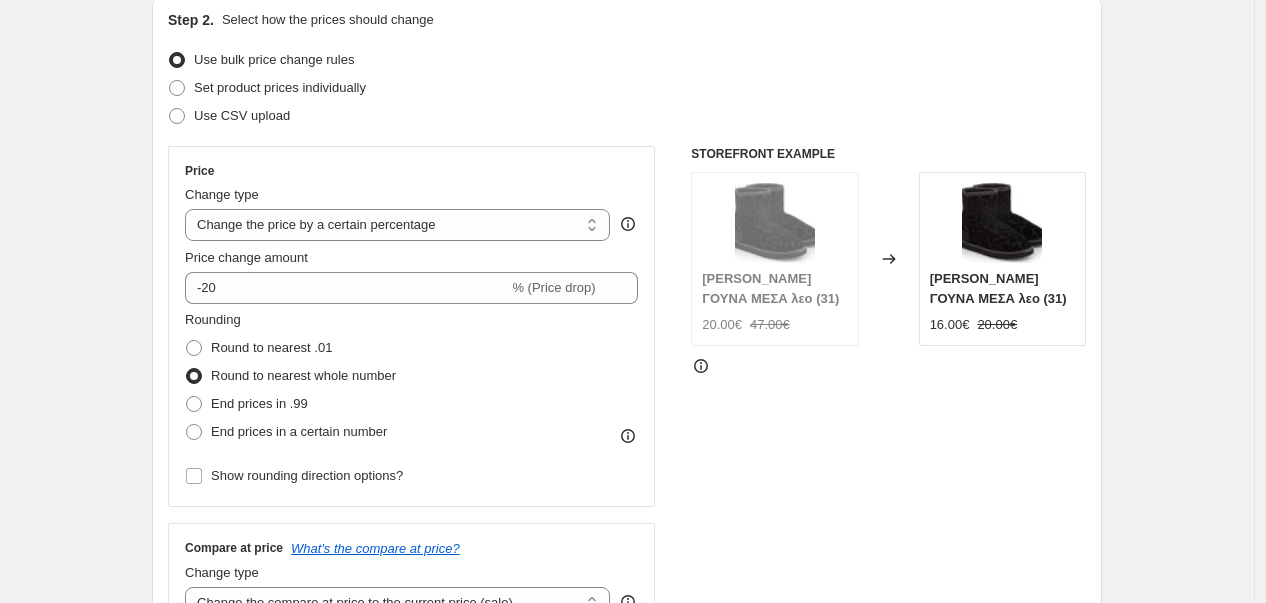 click on "Create new price [MEDICAL_DATA]. This page is ready Create new price [MEDICAL_DATA] Draft Step 1. Optionally give your price [MEDICAL_DATA] a title (eg "March 30% off sale on boots") puma ss25 This title is just for internal use, customers won't see it Step 2. Select how the prices should change Use bulk price change rules Set product prices individually Use CSV upload Price Change type Change the price to a certain amount Change the price by a certain amount Change the price by a certain percentage Change the price to the current compare at price (price before sale) Change the price by a certain amount relative to the compare at price Change the price by a certain percentage relative to the compare at price Don't change the price Change the price by a certain percentage relative to the cost per item Change price to certain cost margin Change the price by a certain percentage Price change amount -20 % (Price drop) Rounding Round to nearest .01 Round to nearest whole number End prices in .99 End prices in a certain number" at bounding box center [627, 780] 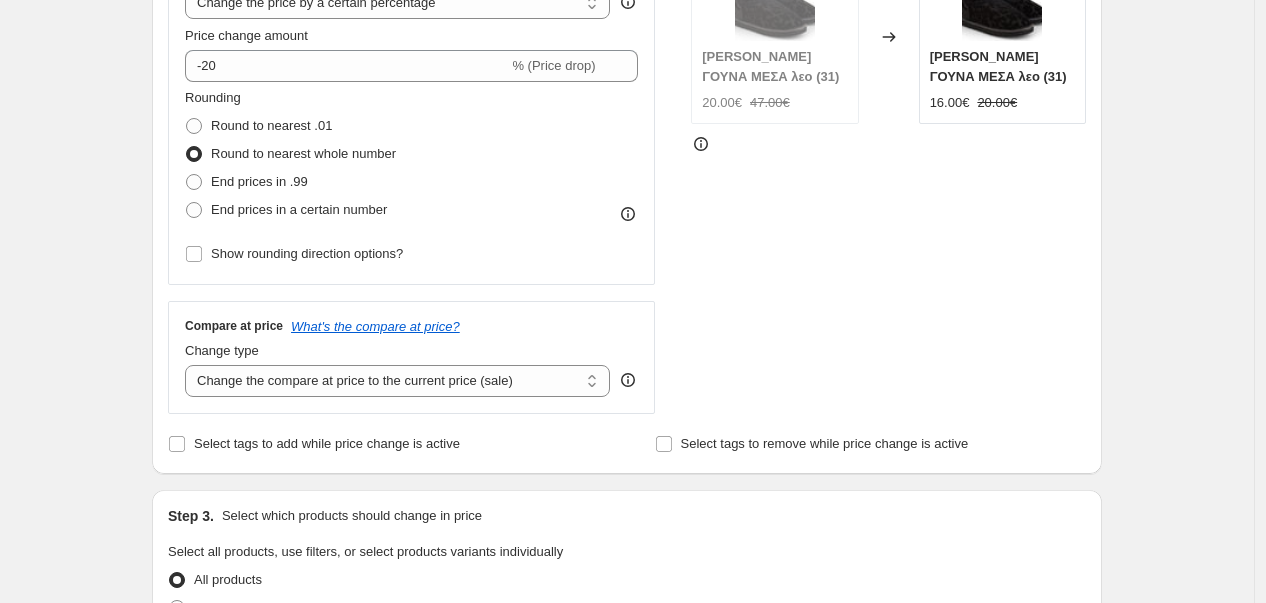 scroll, scrollTop: 666, scrollLeft: 0, axis: vertical 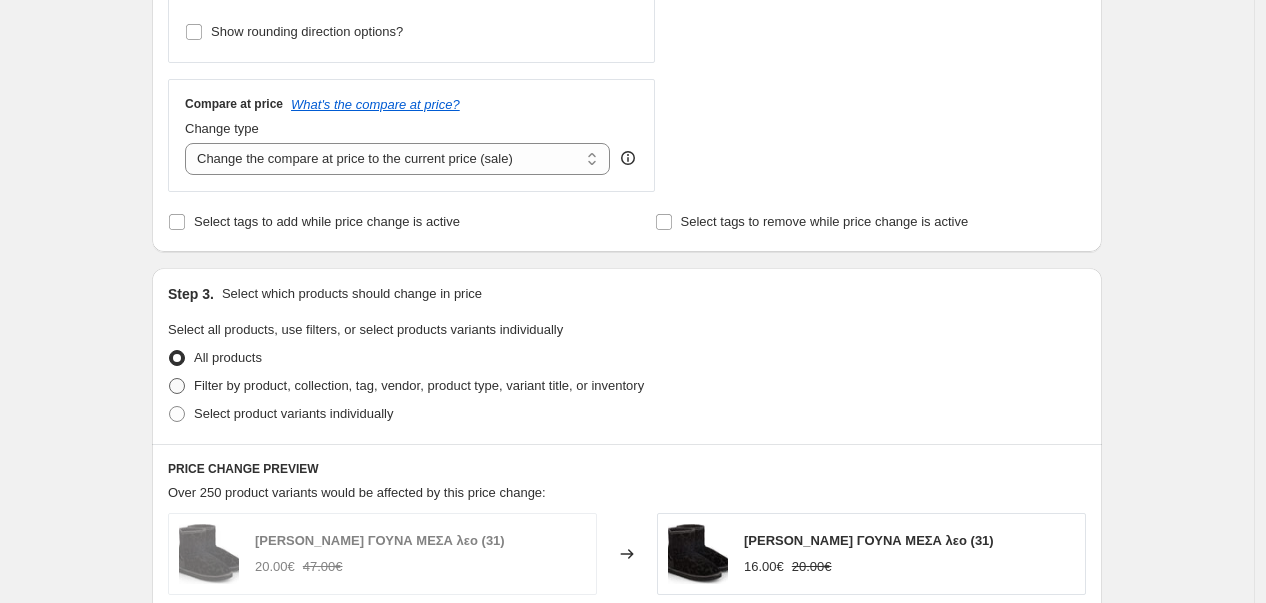 click on "Filter by product, collection, tag, vendor, product type, variant title, or inventory" at bounding box center (419, 385) 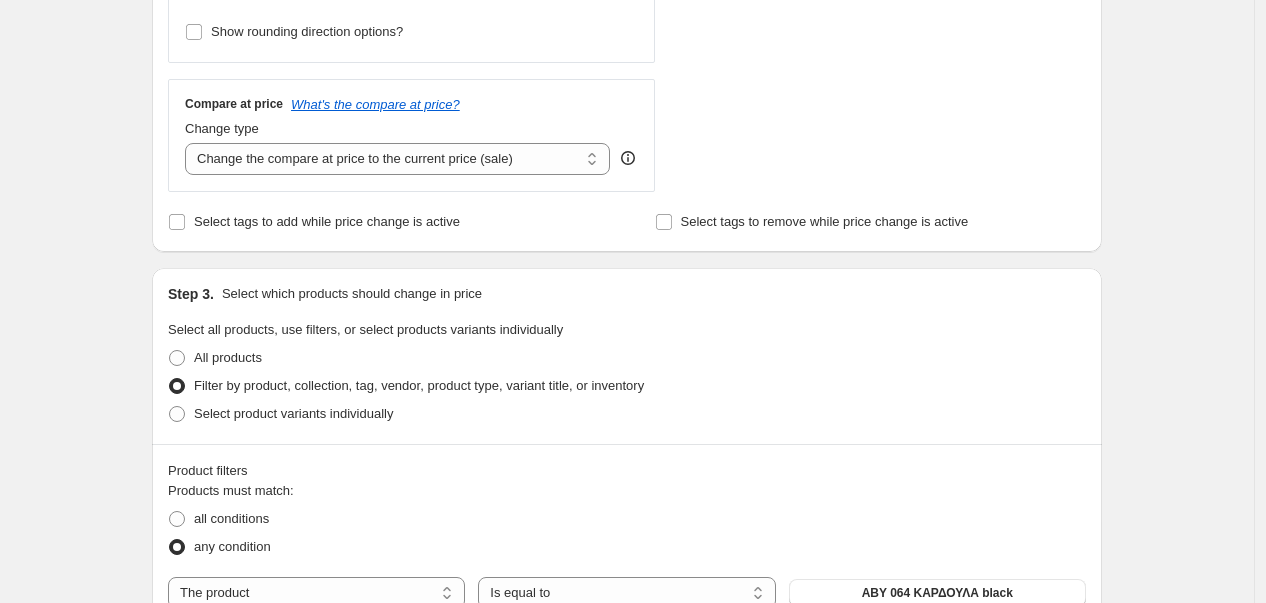 scroll, scrollTop: 888, scrollLeft: 0, axis: vertical 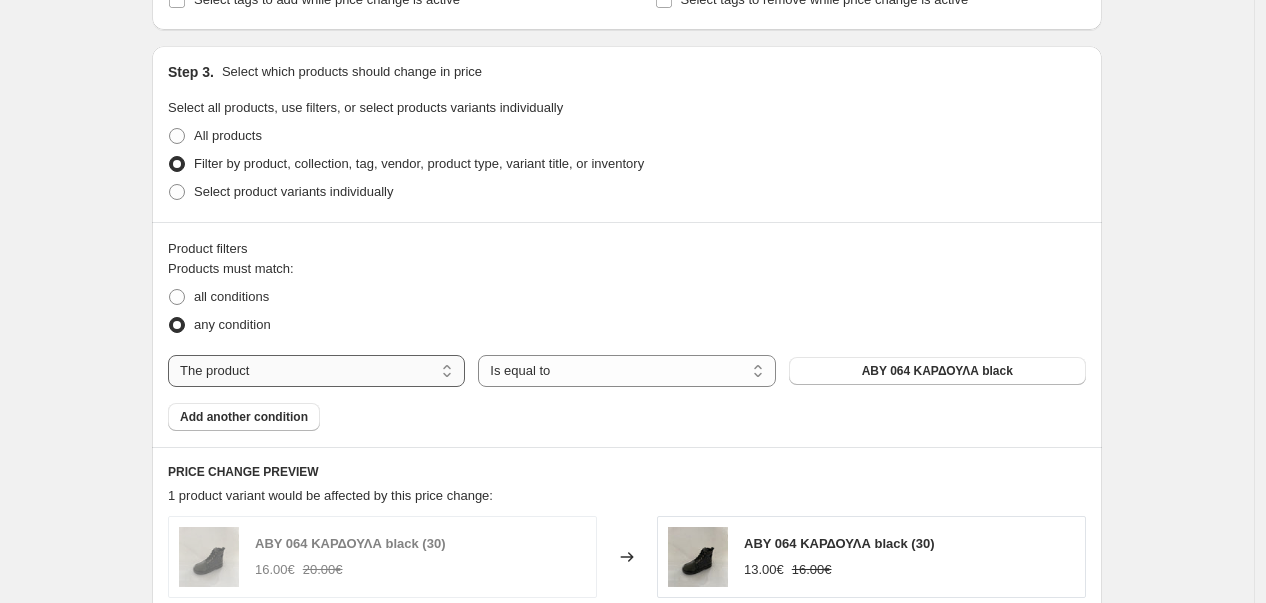 click on "The product The product's collection The product's tag The product's vendor The product's type The product's status The variant's title Inventory quantity" at bounding box center [316, 371] 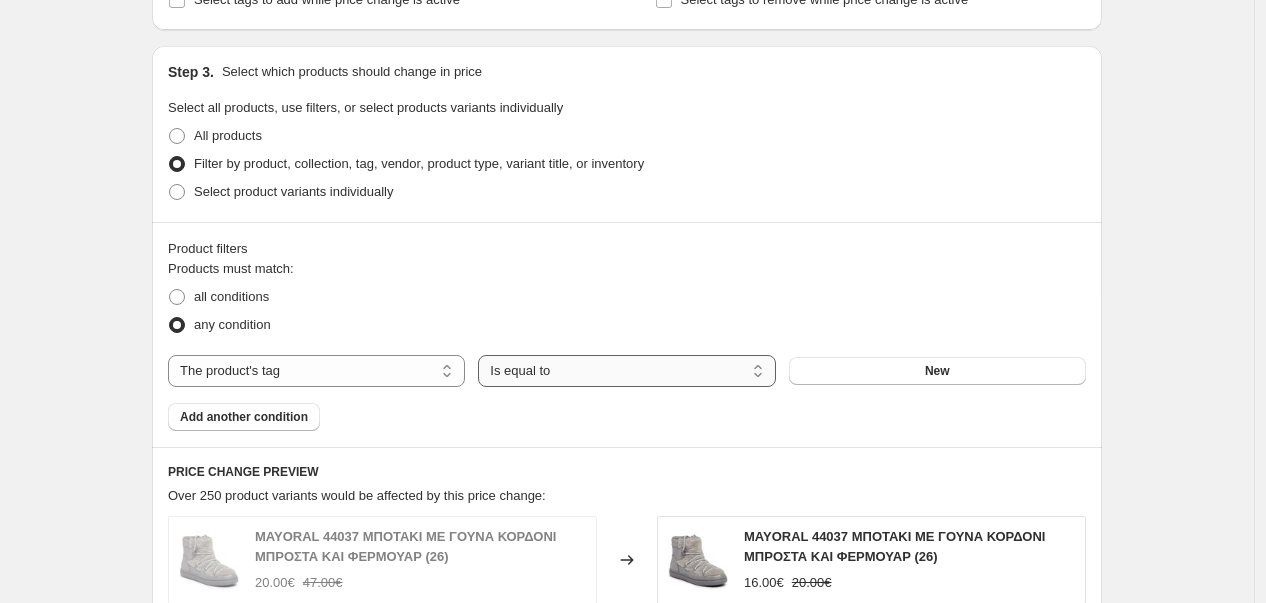 click on "Is equal to Is not equal to" at bounding box center (626, 371) 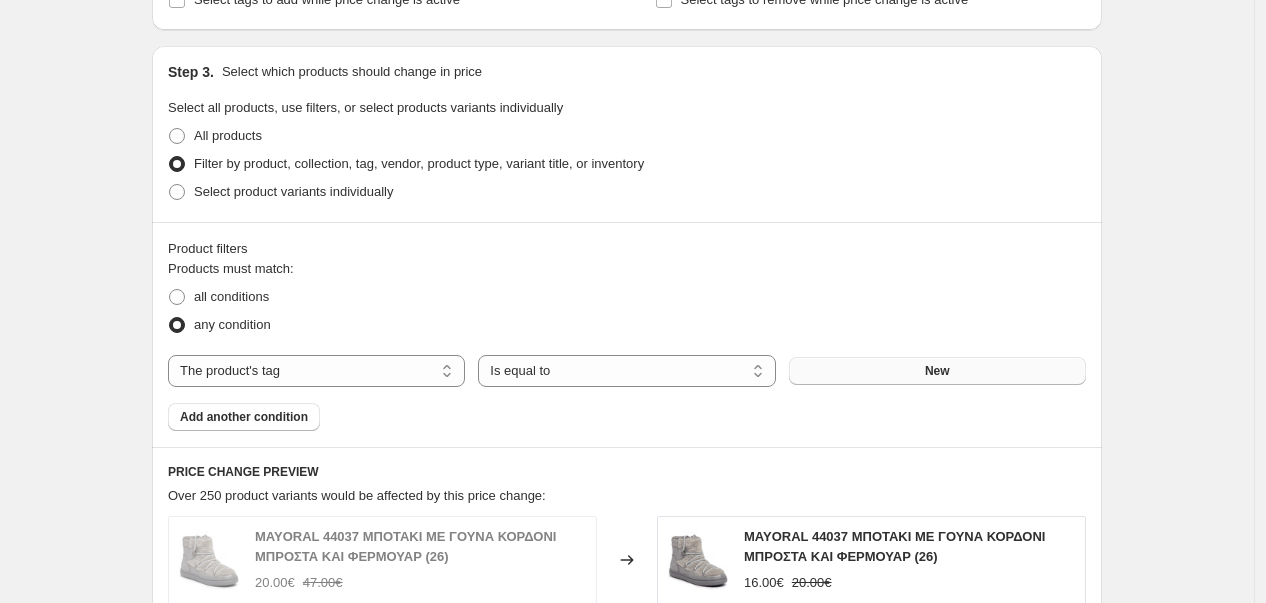 click on "New" at bounding box center [937, 371] 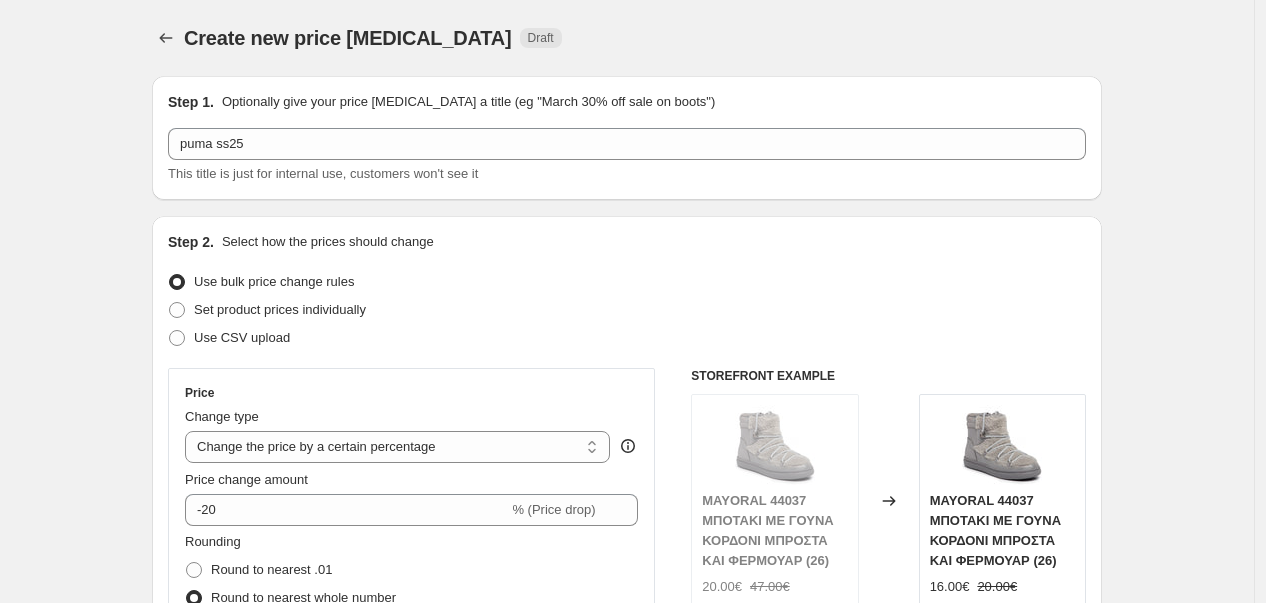 scroll, scrollTop: 888, scrollLeft: 0, axis: vertical 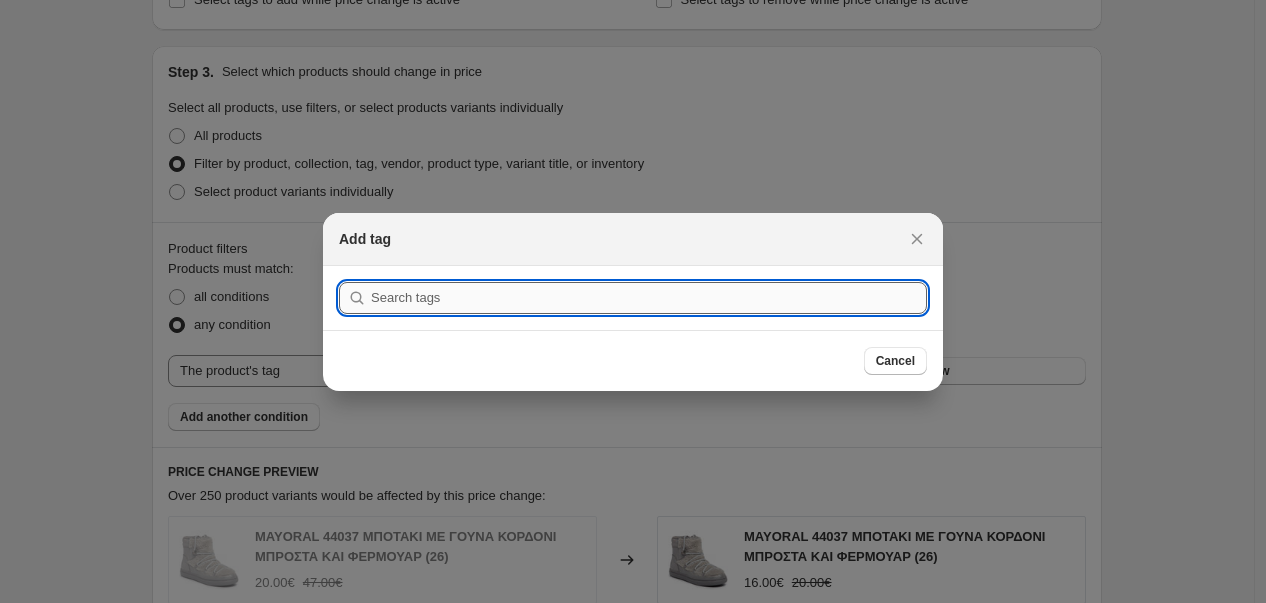 click at bounding box center (649, 298) 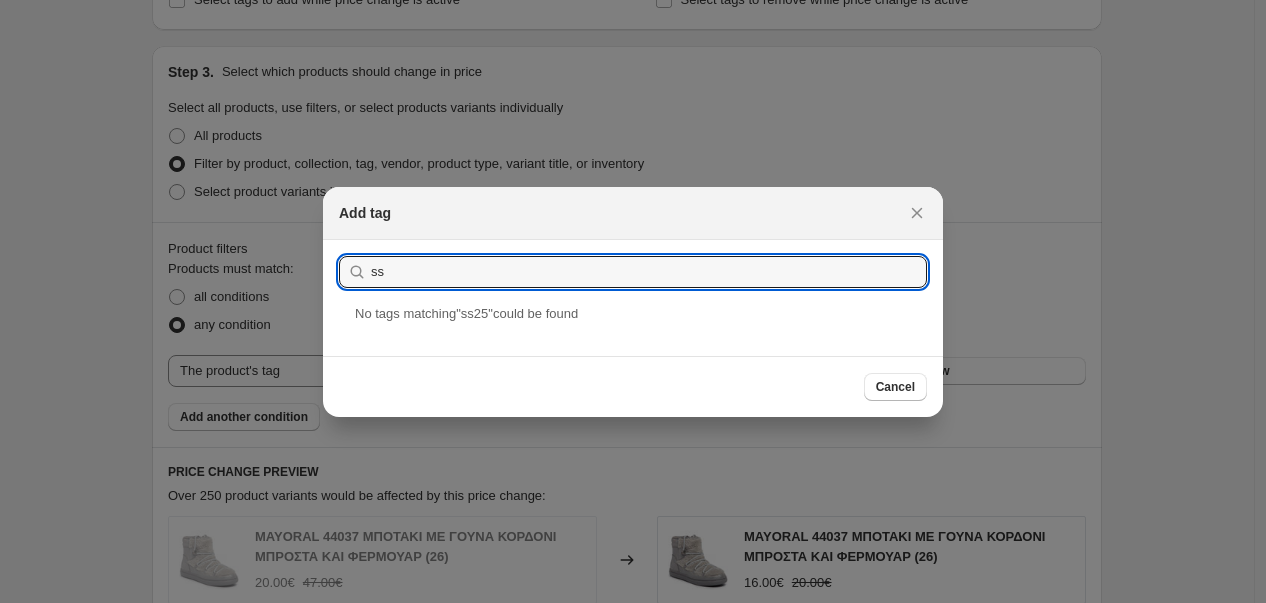 type on "s" 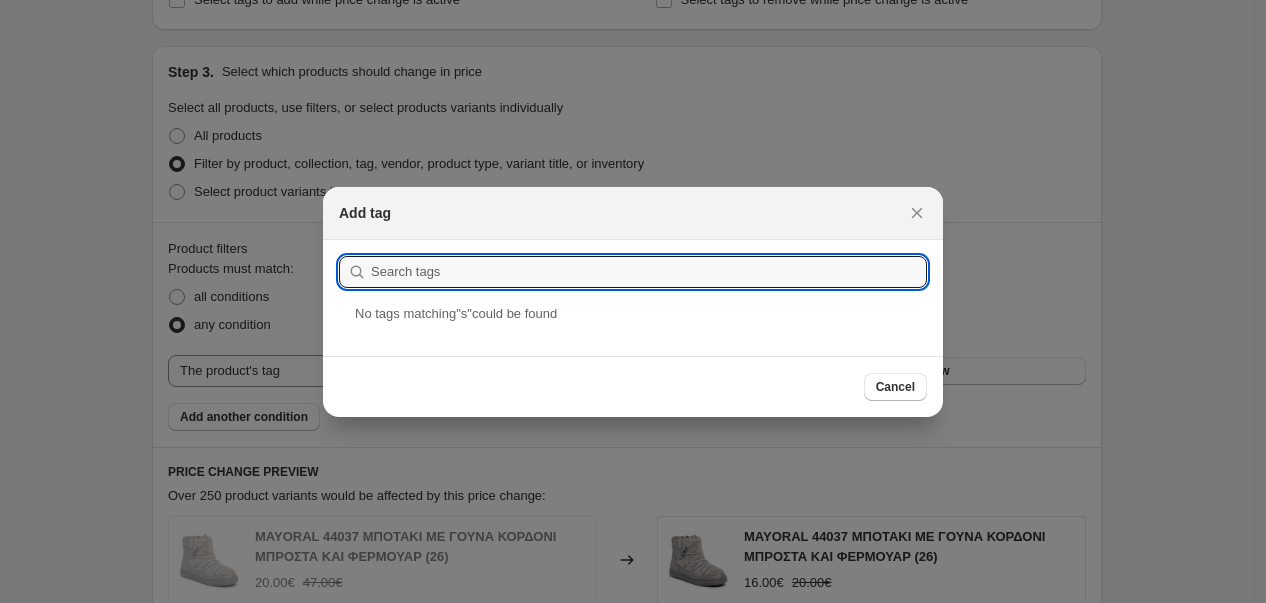 type on "S" 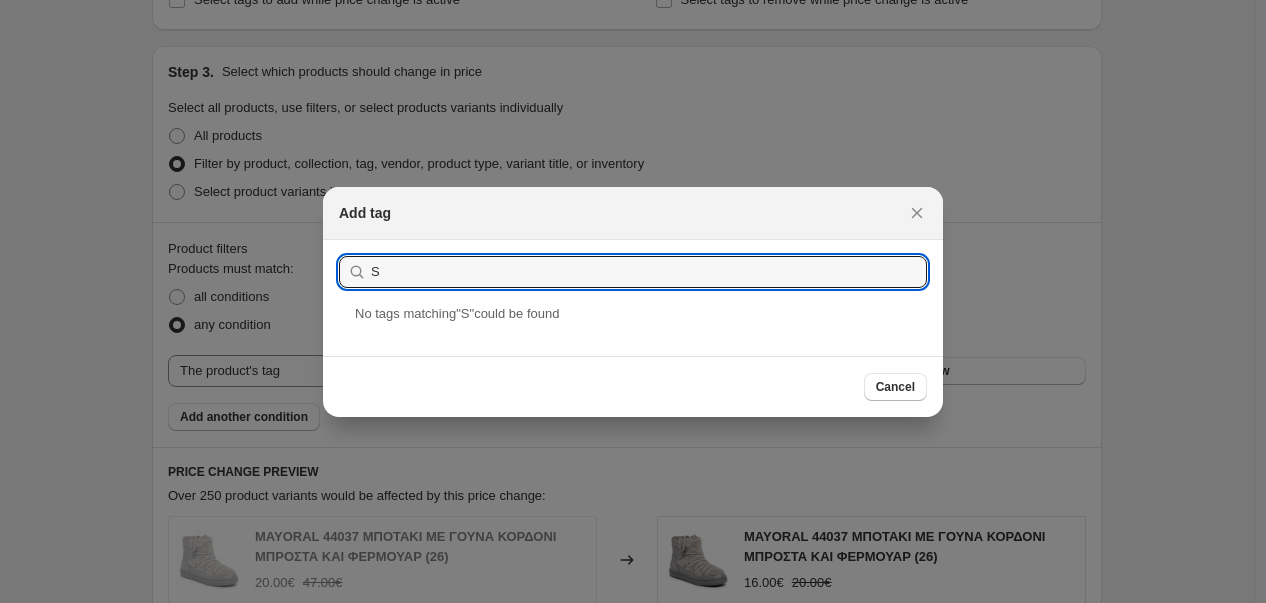 type 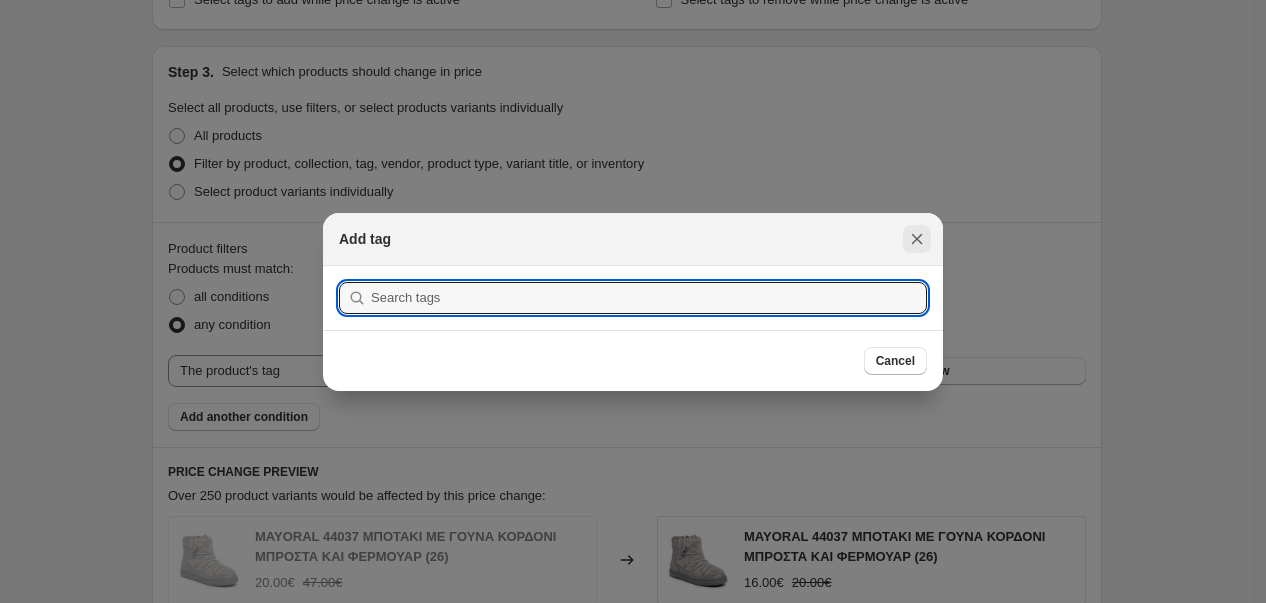 click 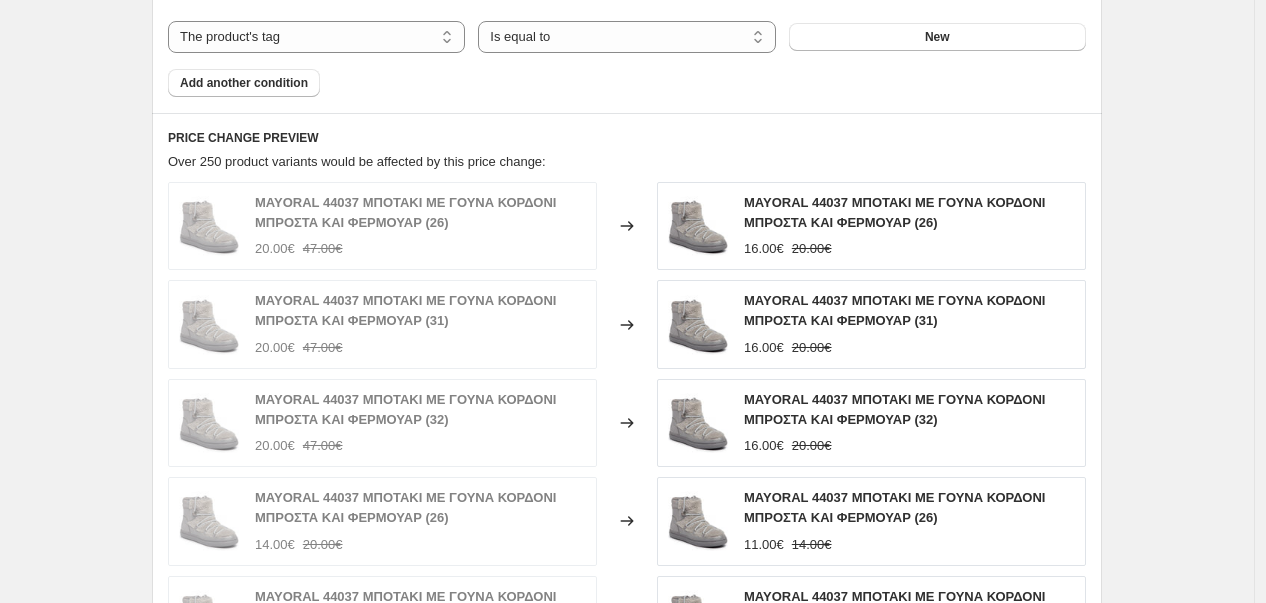 scroll, scrollTop: 1111, scrollLeft: 0, axis: vertical 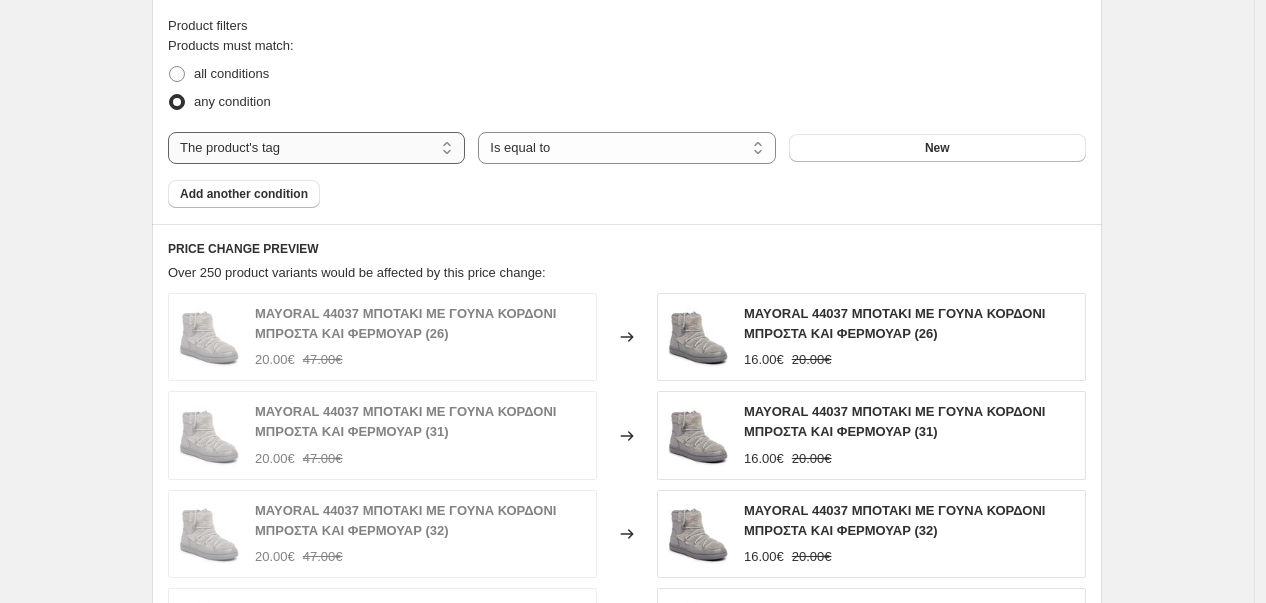 click on "The product The product's collection The product's tag The product's vendor The product's type The product's status The variant's title Inventory quantity" at bounding box center [316, 148] 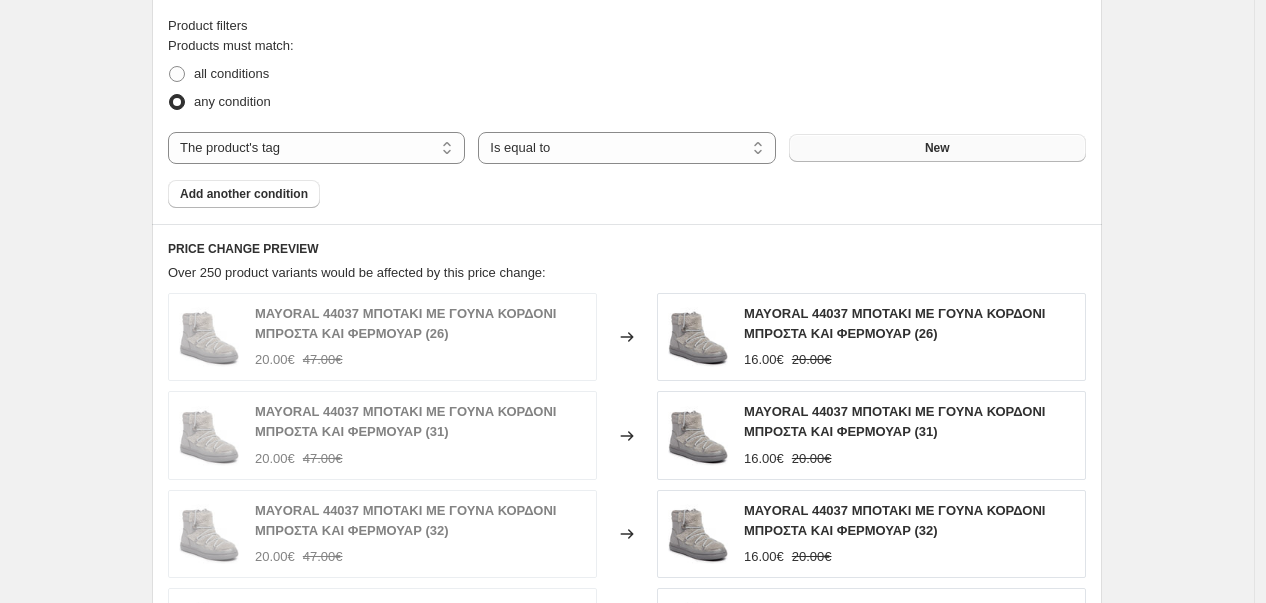 click on "New" at bounding box center [937, 148] 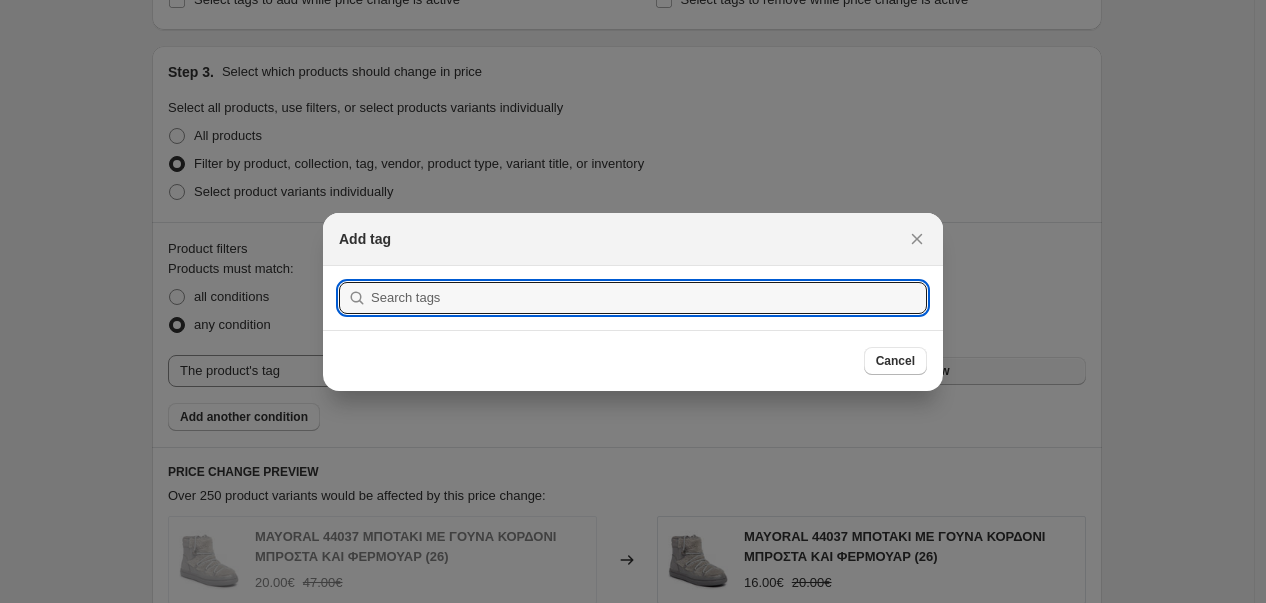 scroll, scrollTop: 1111, scrollLeft: 0, axis: vertical 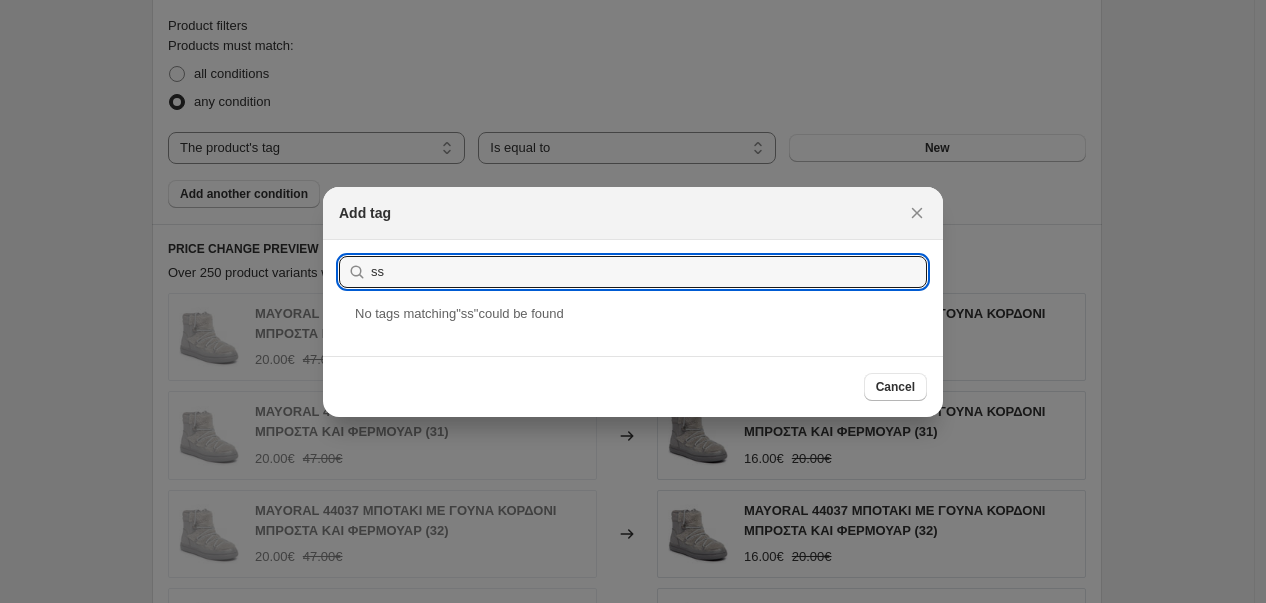 type on "s" 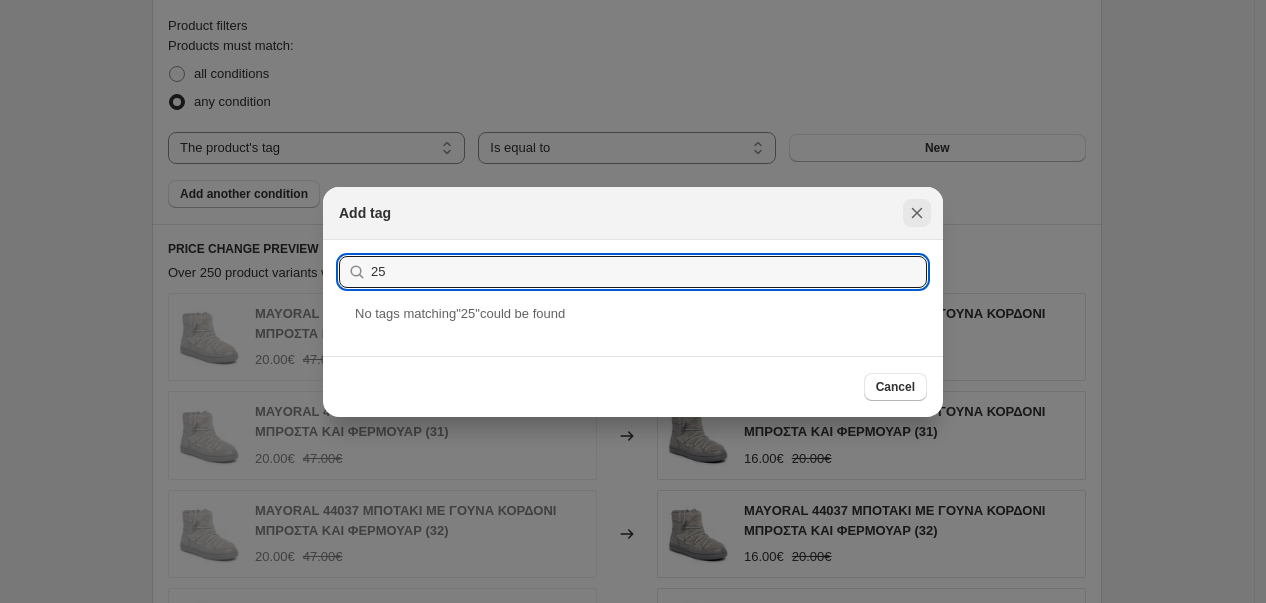 type on "25" 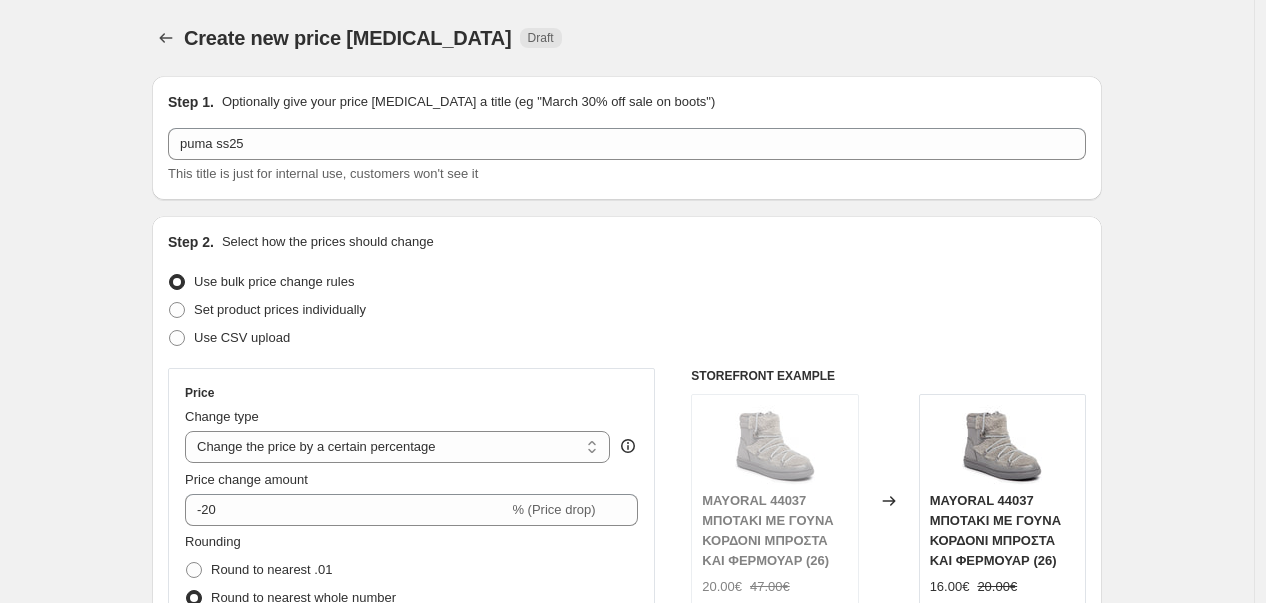 scroll, scrollTop: 1111, scrollLeft: 0, axis: vertical 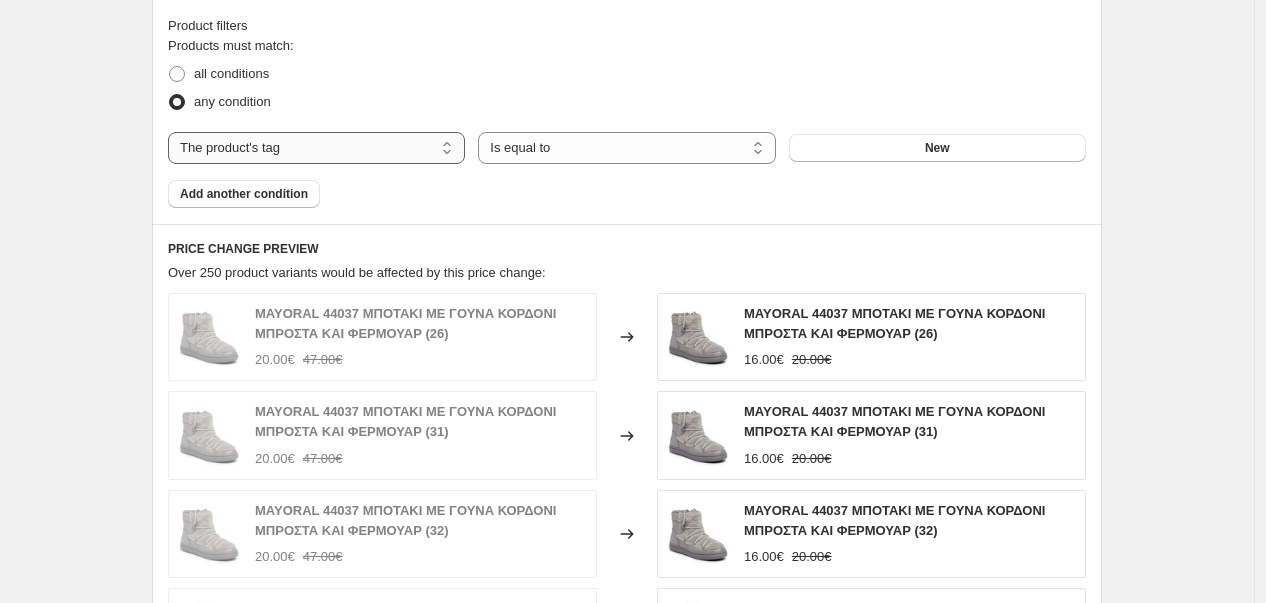 click on "The product The product's collection The product's tag The product's vendor The product's type The product's status The variant's title Inventory quantity" at bounding box center [316, 148] 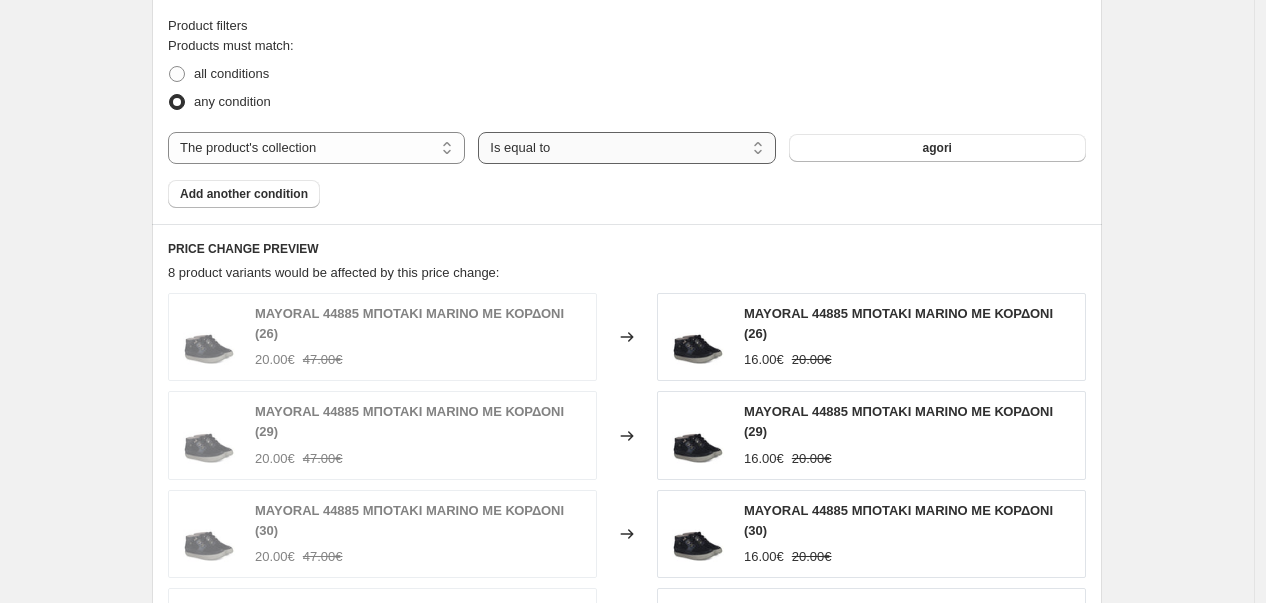 click on "Is equal to Is not equal to" at bounding box center (626, 148) 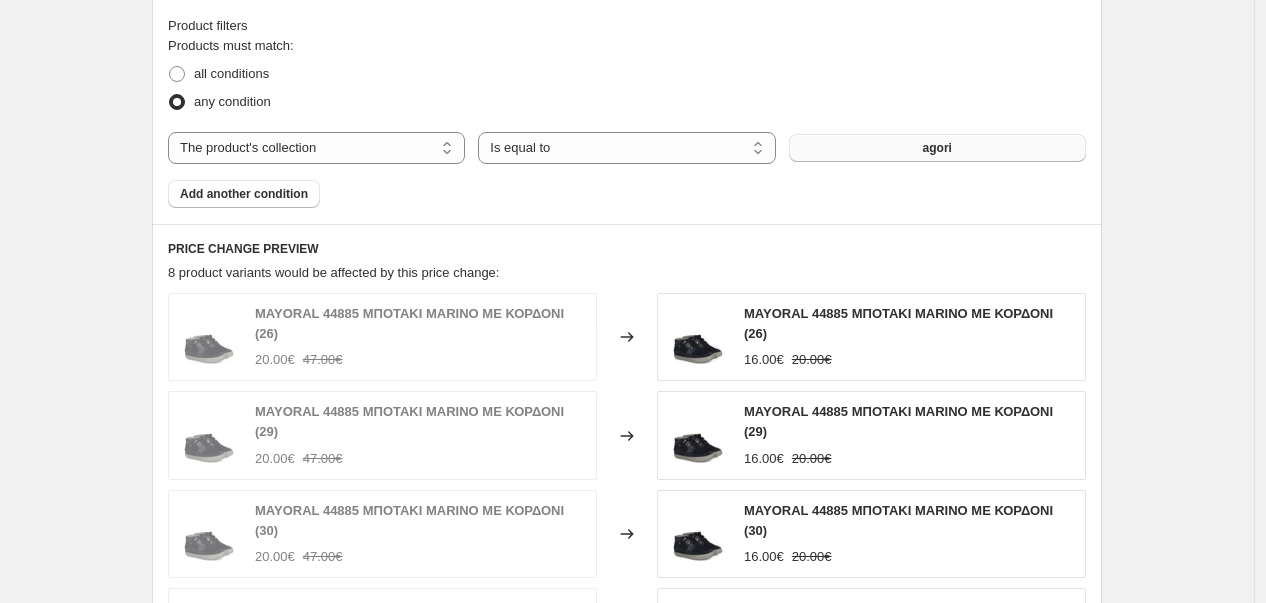 click on "agori" at bounding box center (937, 148) 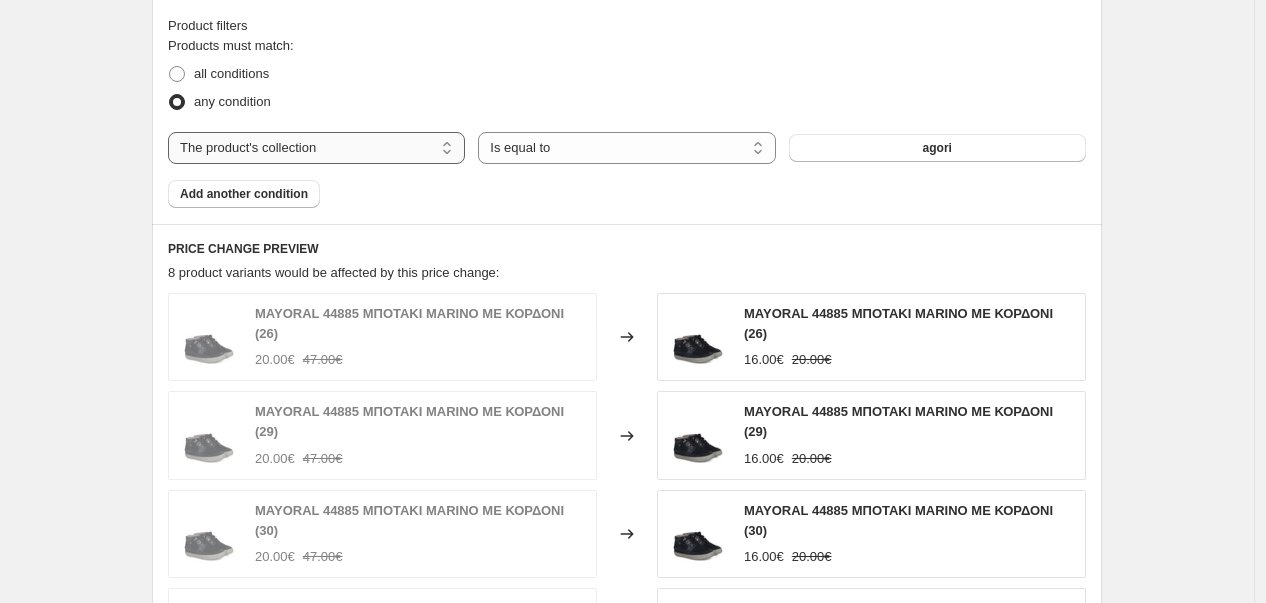 scroll, scrollTop: 888, scrollLeft: 0, axis: vertical 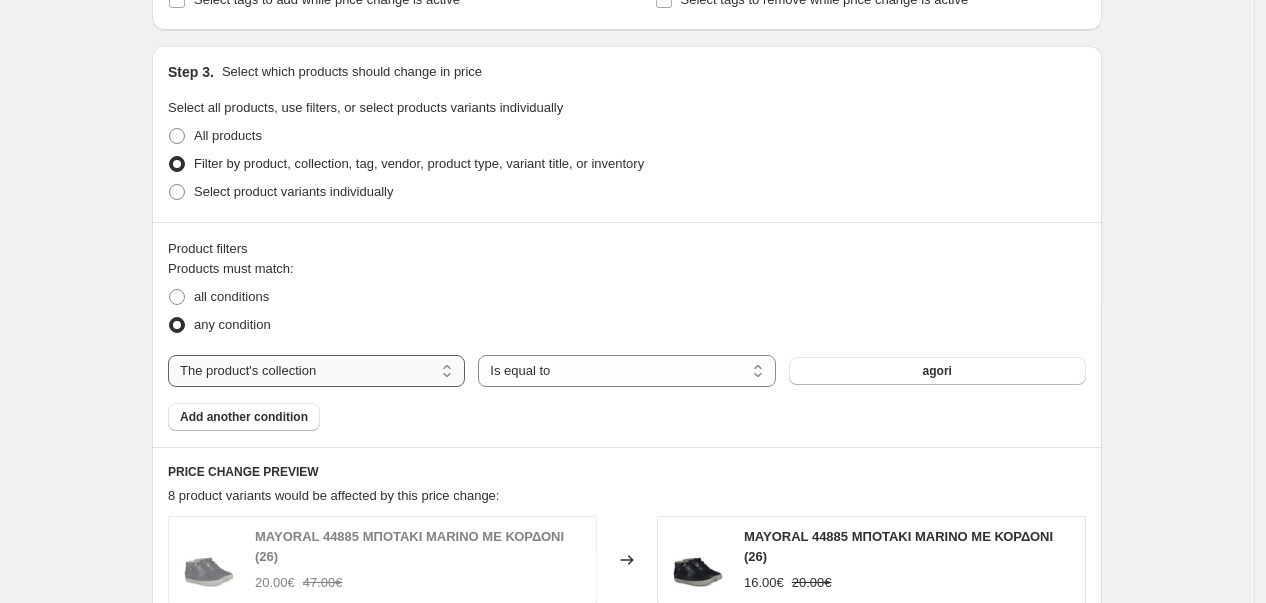 click on "The product The product's collection The product's tag The product's vendor The product's type The product's status The variant's title Inventory quantity" at bounding box center [316, 371] 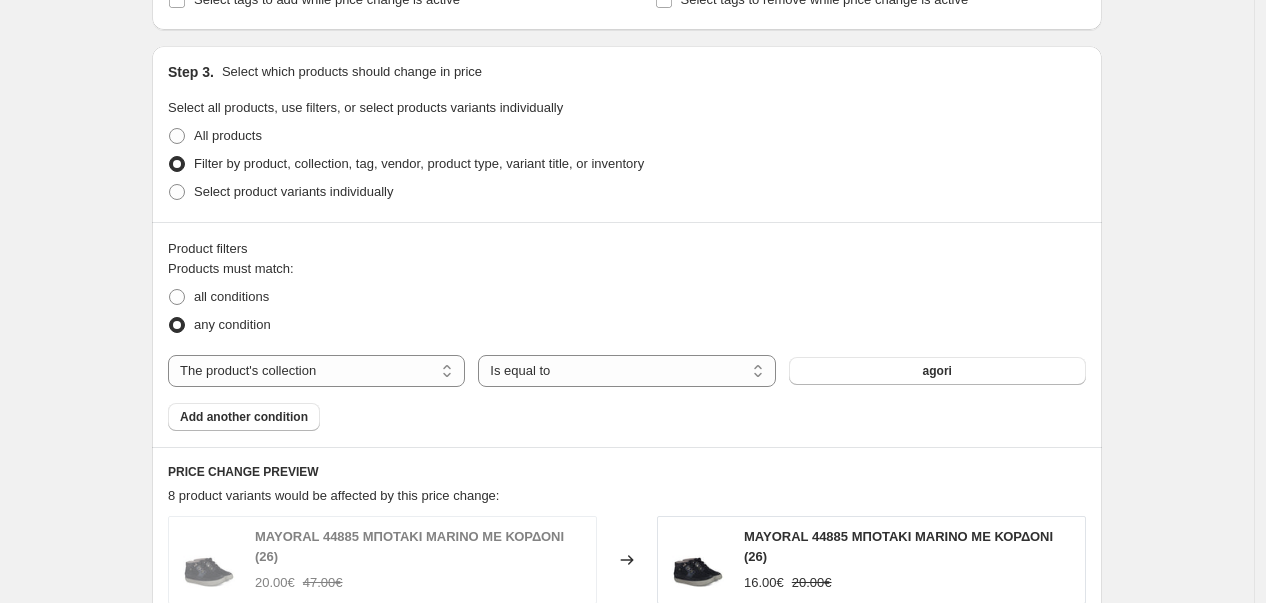 scroll, scrollTop: 1000, scrollLeft: 0, axis: vertical 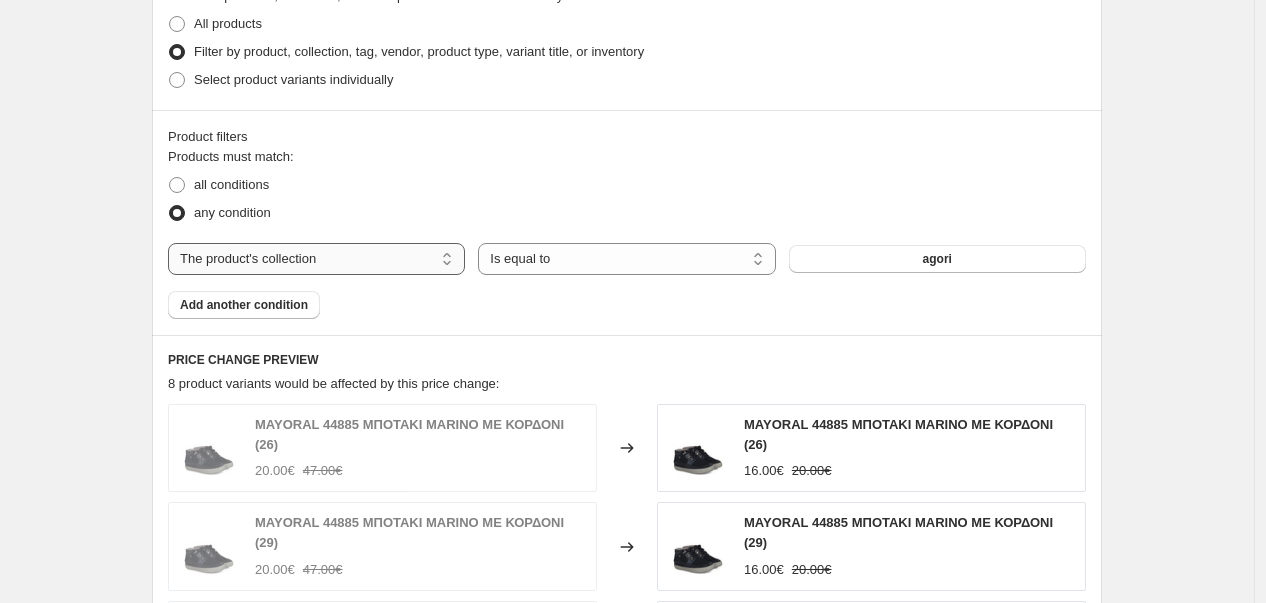 drag, startPoint x: 353, startPoint y: 242, endPoint x: 357, endPoint y: 252, distance: 10.770329 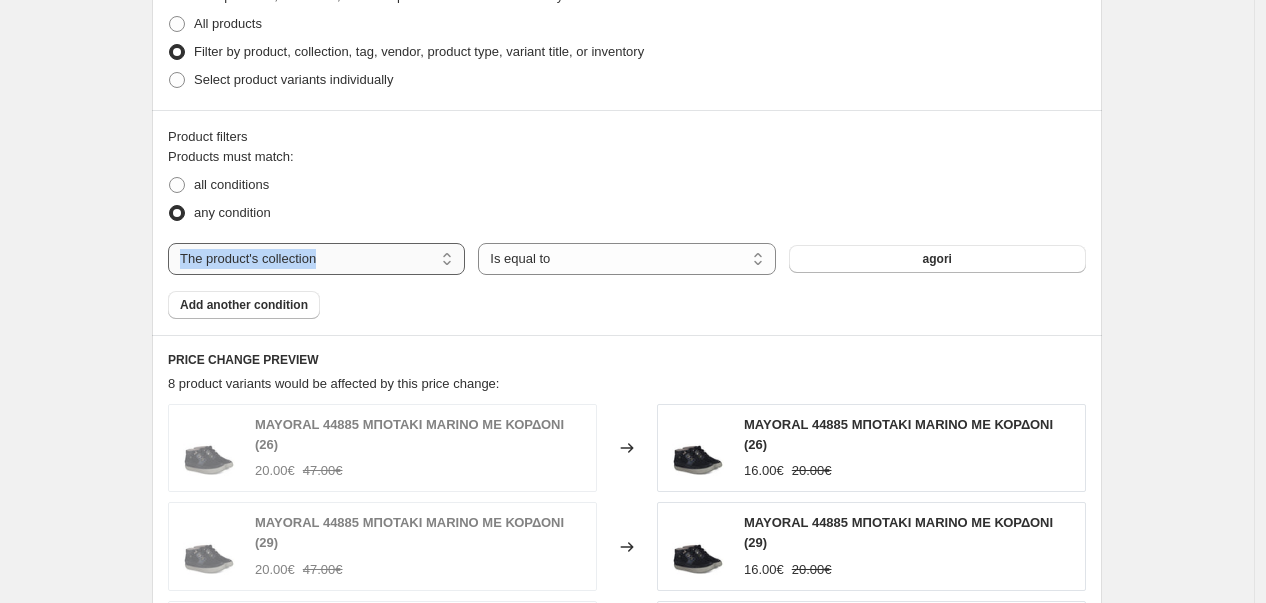 click on "The product The product's collection The product's tag The product's vendor The product's type The product's status The variant's title Inventory quantity" at bounding box center [316, 259] 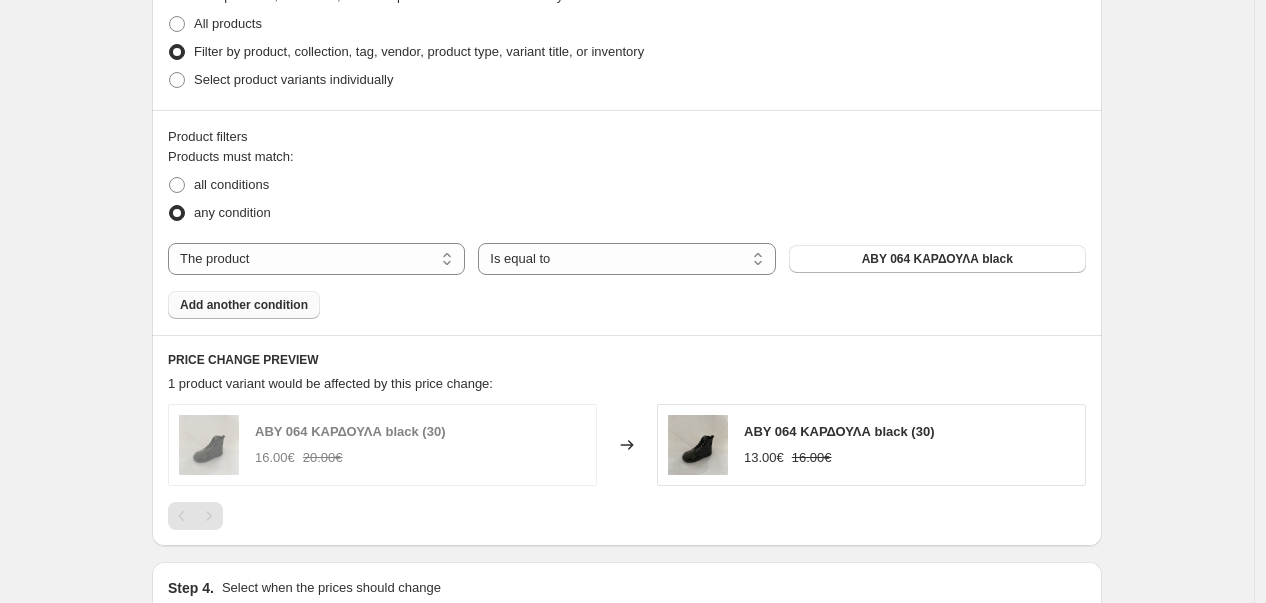 click on "Add another condition" at bounding box center (244, 305) 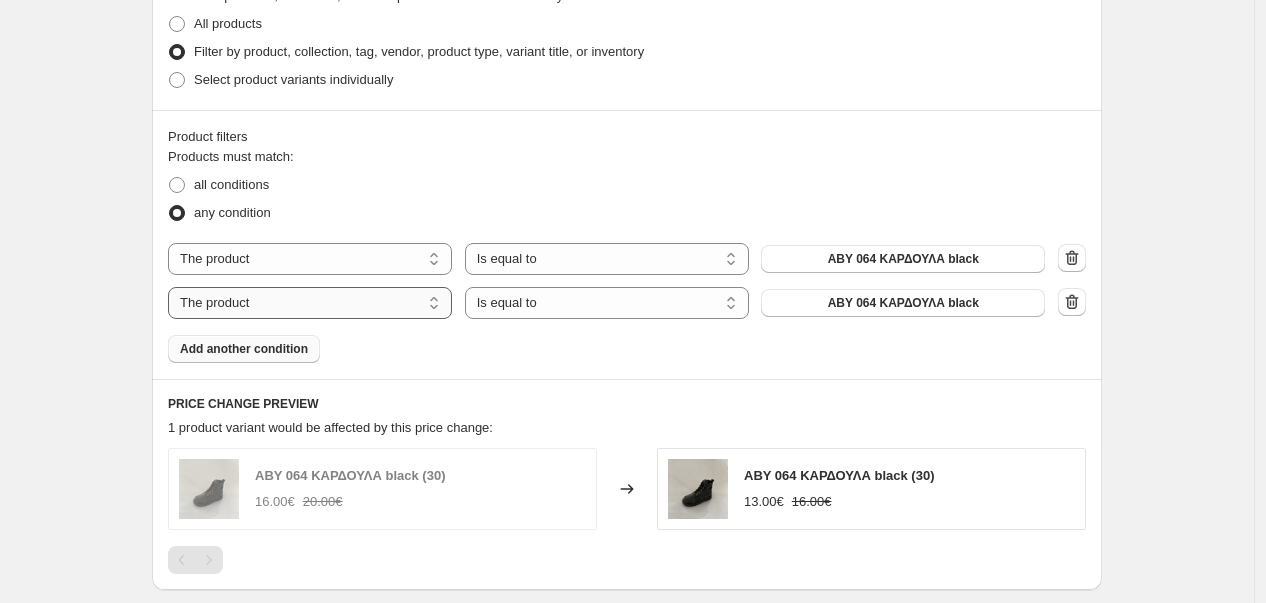 click on "The product The product's collection The product's tag The product's vendor The product's type The product's status The variant's title Inventory quantity" at bounding box center [310, 303] 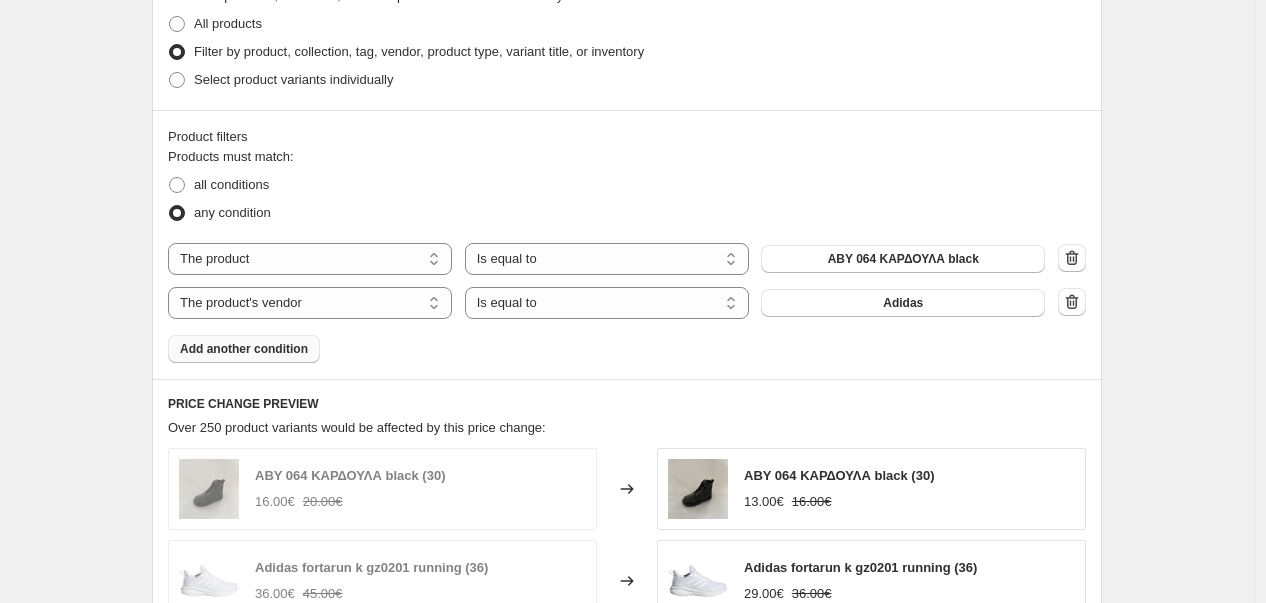 click on "Add another condition" at bounding box center [244, 349] 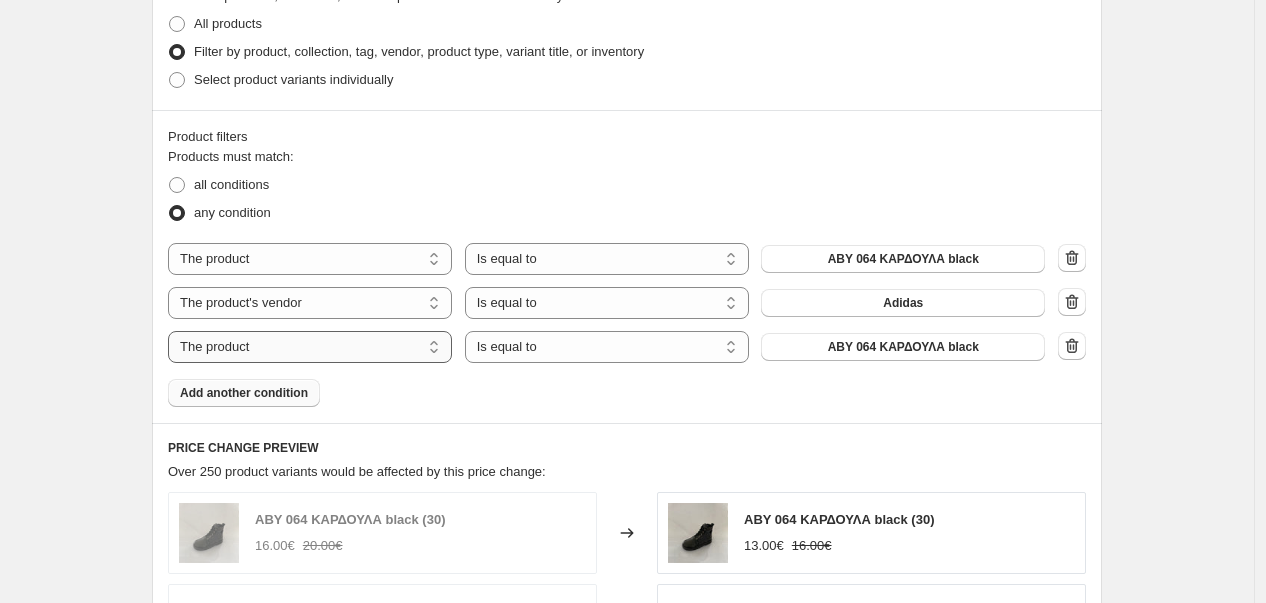 click on "The product The product's collection The product's tag The product's vendor The product's type The product's status The variant's title Inventory quantity" at bounding box center [310, 347] 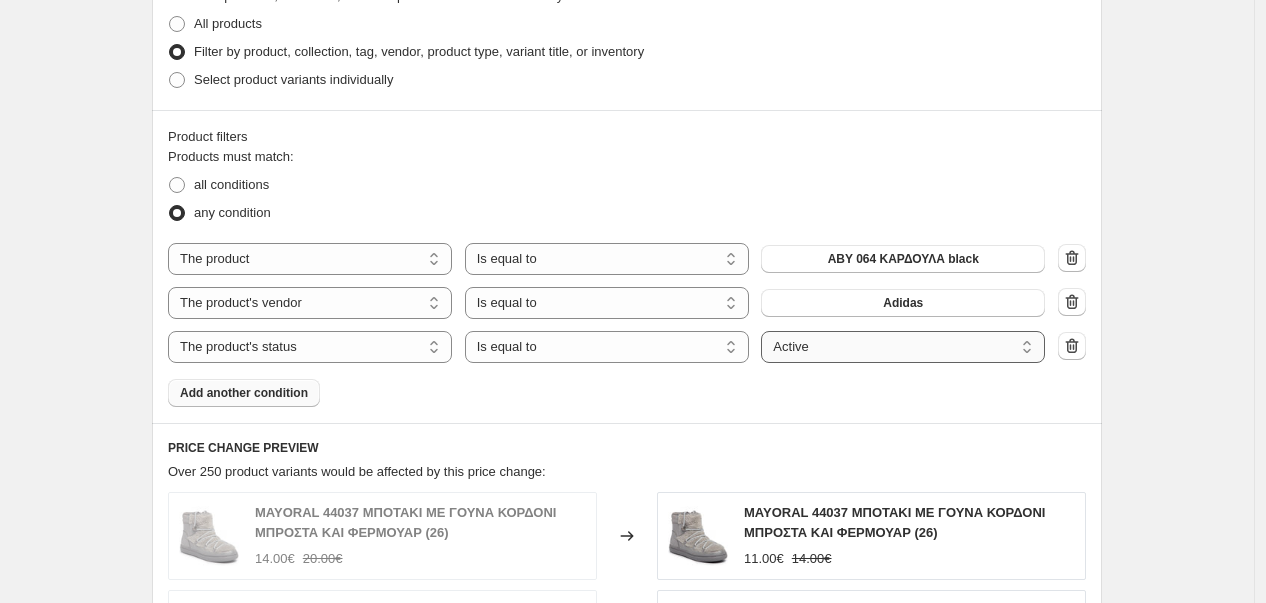 click on "Active Draft Archived" at bounding box center (903, 347) 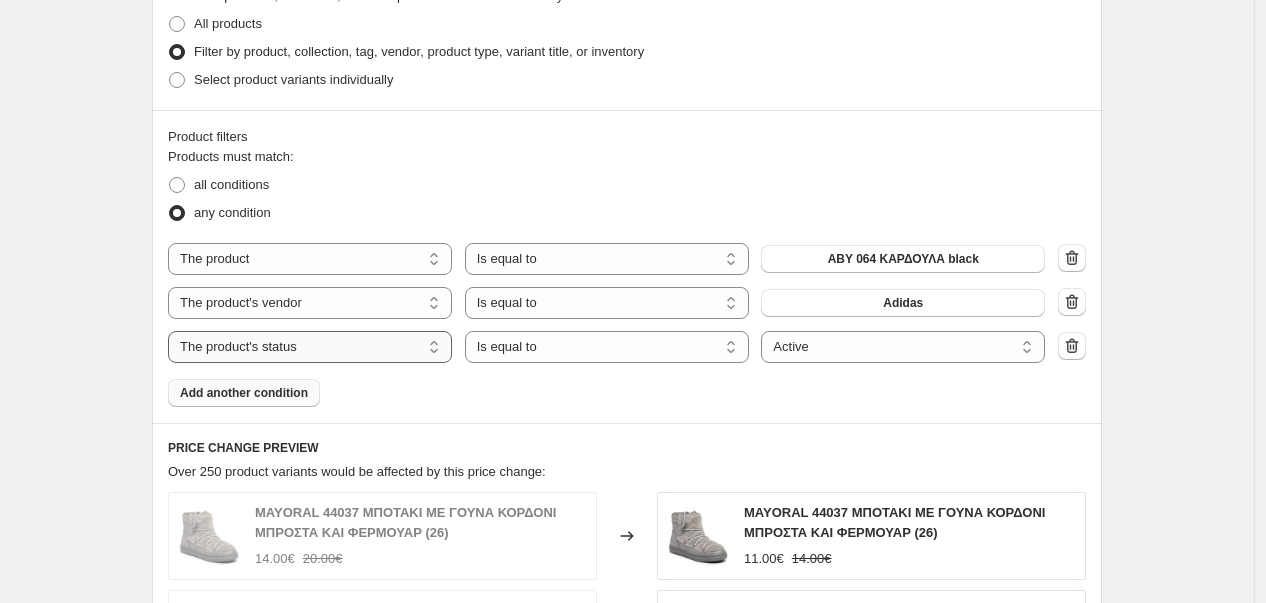 click on "The product The product's collection The product's tag The product's vendor The product's type The product's status The variant's title Inventory quantity" at bounding box center (310, 347) 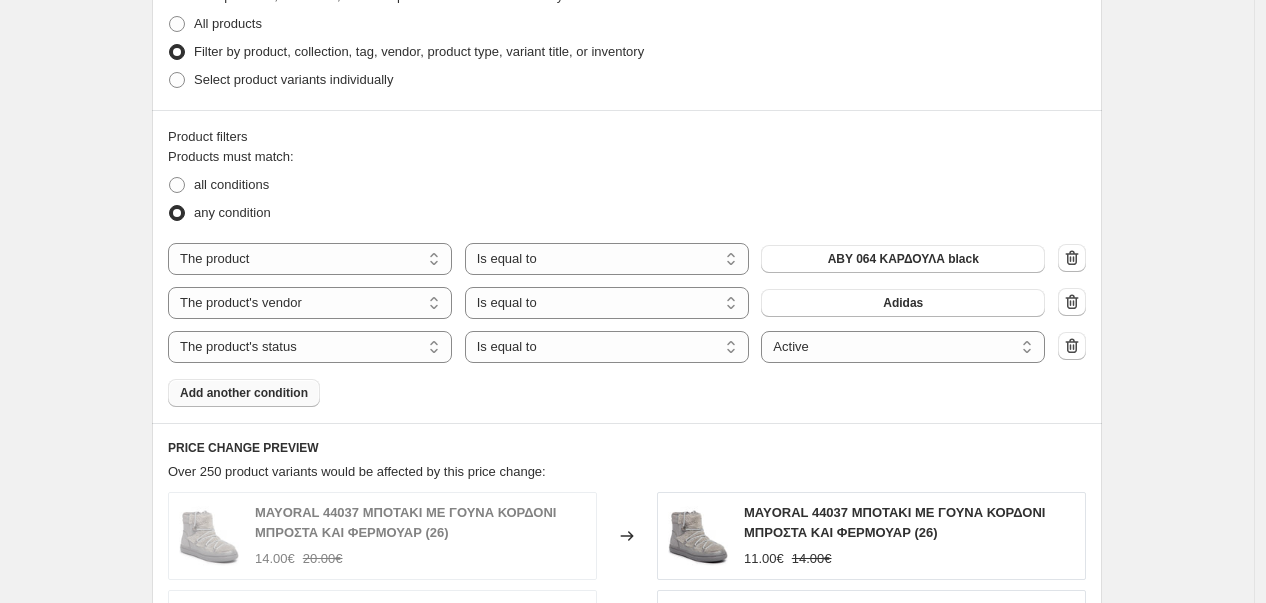 click on "Product filters Products must match: all conditions any condition The product The product's collection The product's tag The product's vendor The product's type The product's status The variant's title Inventory quantity The product Is equal to Is not equal to Is equal to ABY 064 ΚΑΡΔΟΥΛΑ black The product The product's collection The product's tag The product's vendor The product's type The product's status The variant's title Inventory quantity The product's vendor Is equal to Is not equal to Is equal to Adidas The product The product's collection The product's tag The product's vendor The product's type The product's status The variant's title Inventory quantity The product's status Is equal to Is not equal to Is equal to Active Draft Archived Active Add another condition" at bounding box center [627, 266] 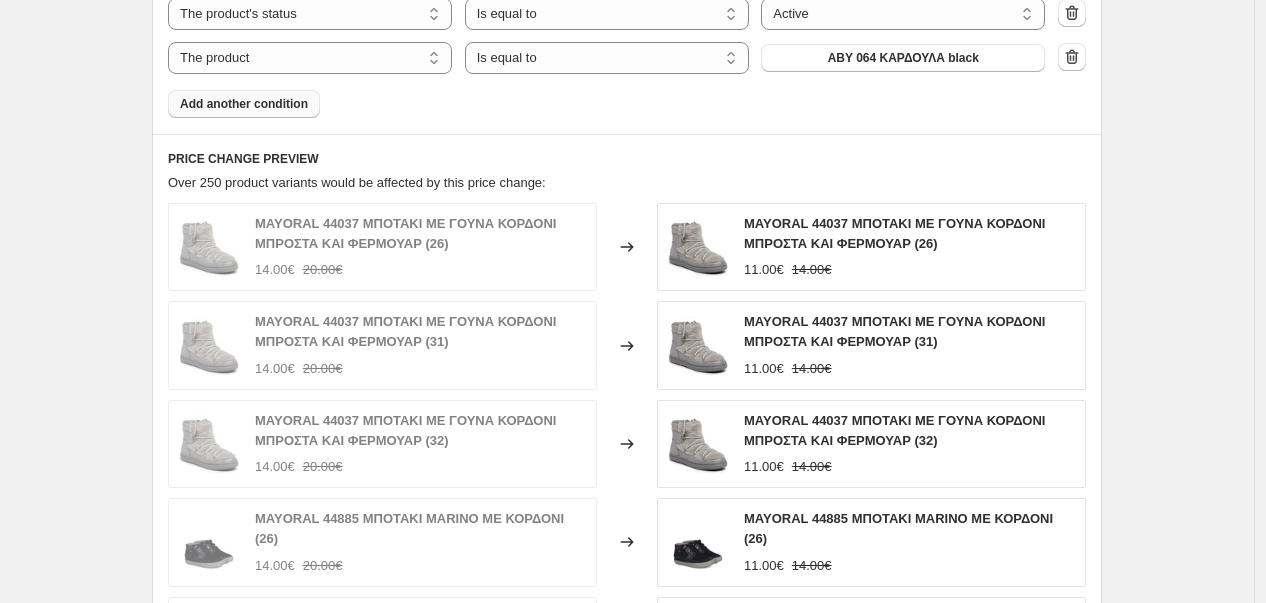 scroll, scrollTop: 1111, scrollLeft: 0, axis: vertical 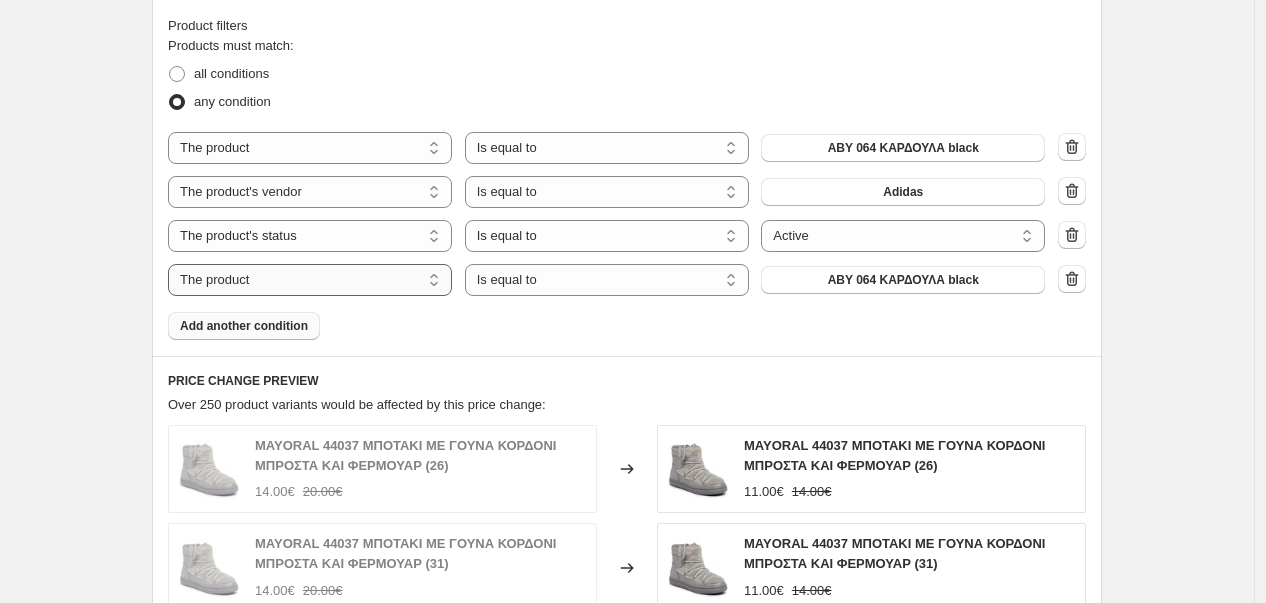 click on "The product The product's collection The product's tag The product's vendor The product's type The product's status The variant's title Inventory quantity" at bounding box center (310, 280) 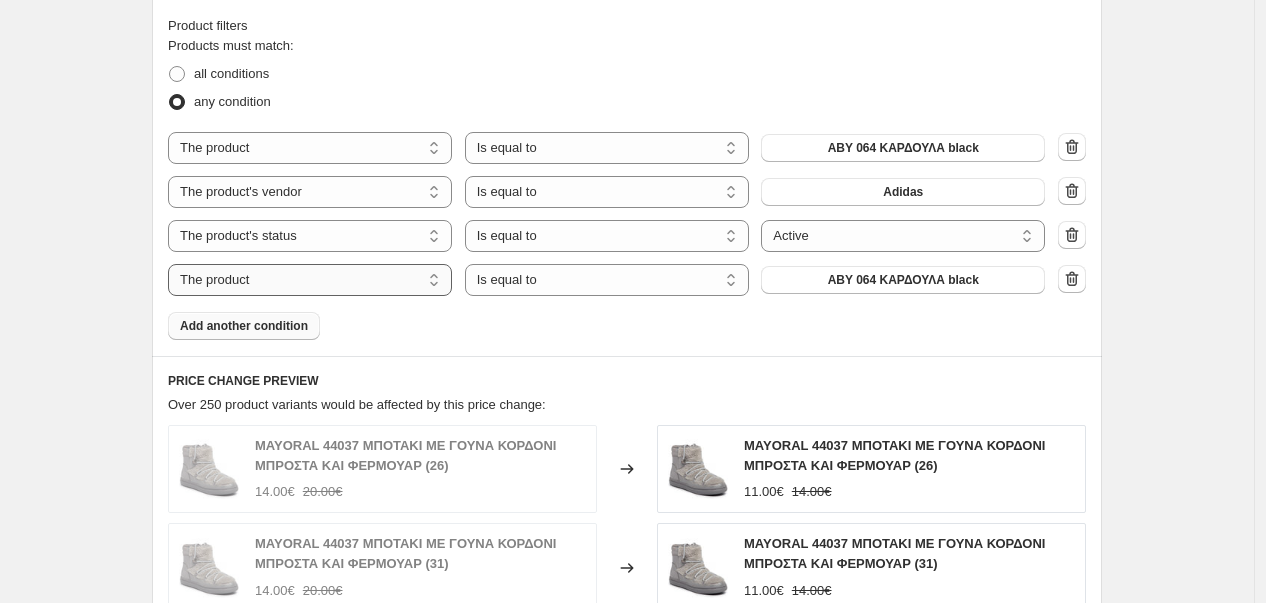 select on "title" 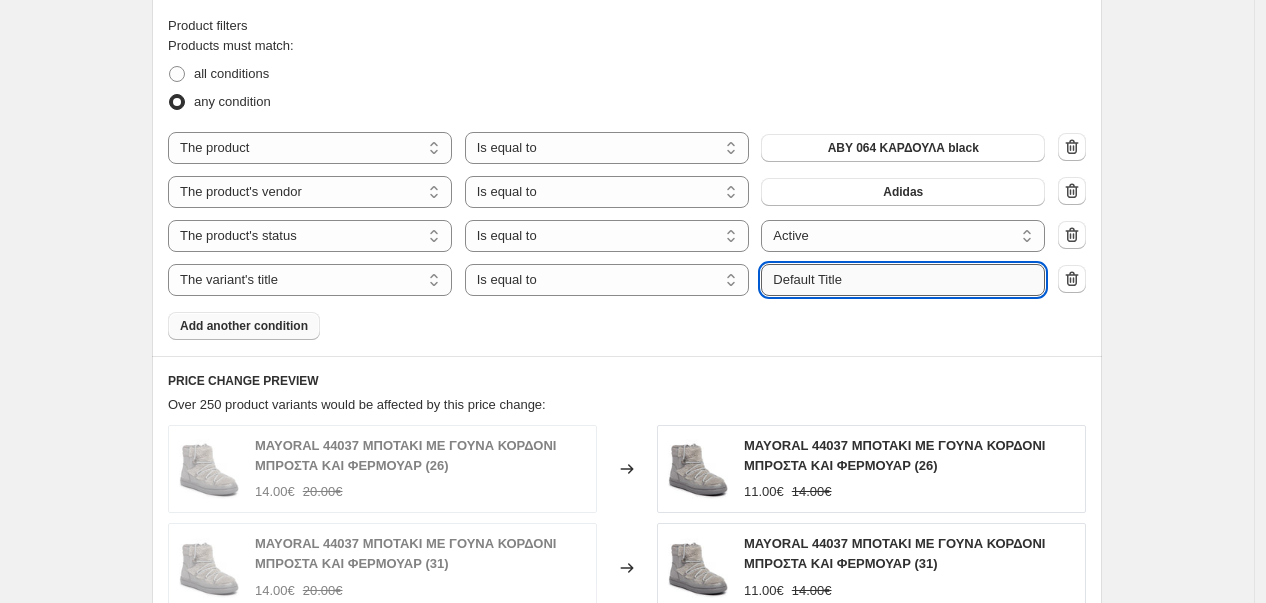 click on "Default Title" at bounding box center [903, 280] 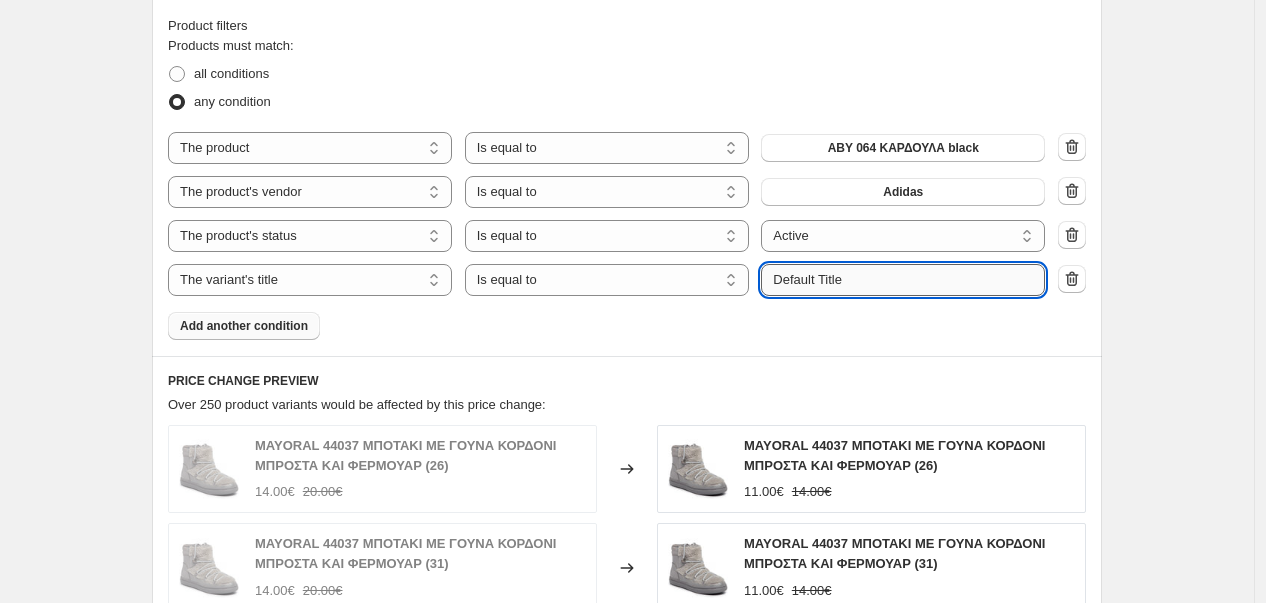 click on "Default Title" at bounding box center [903, 280] 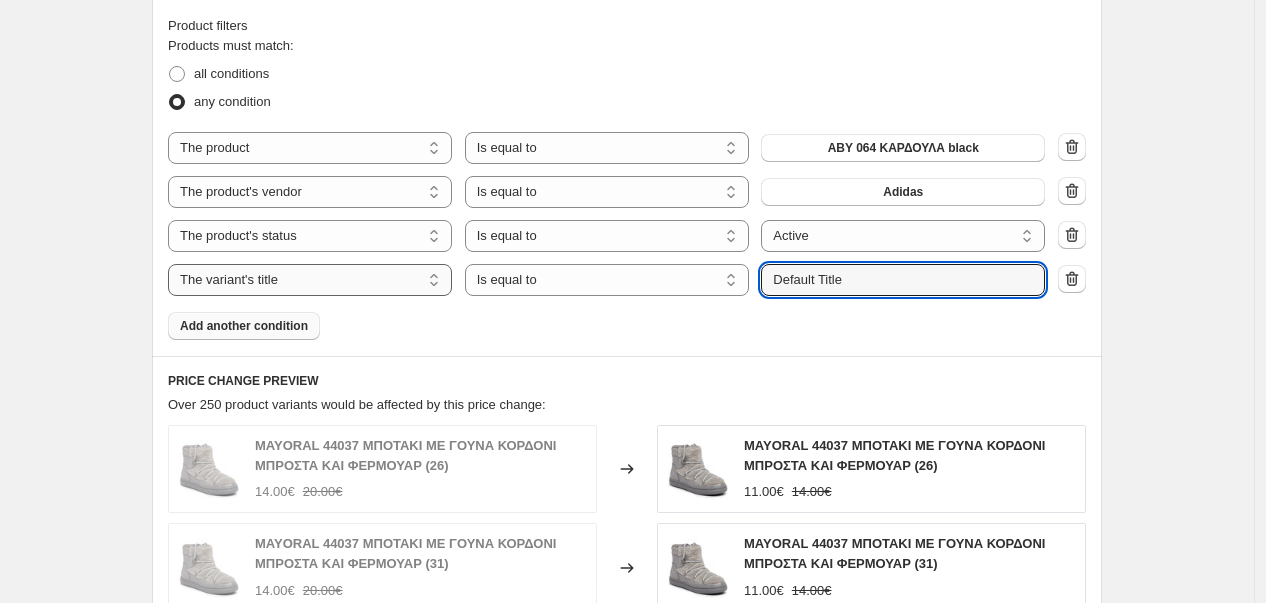 click on "The product The product's collection The product's tag The product's vendor The product's type The product's status The variant's title Inventory quantity" at bounding box center (310, 280) 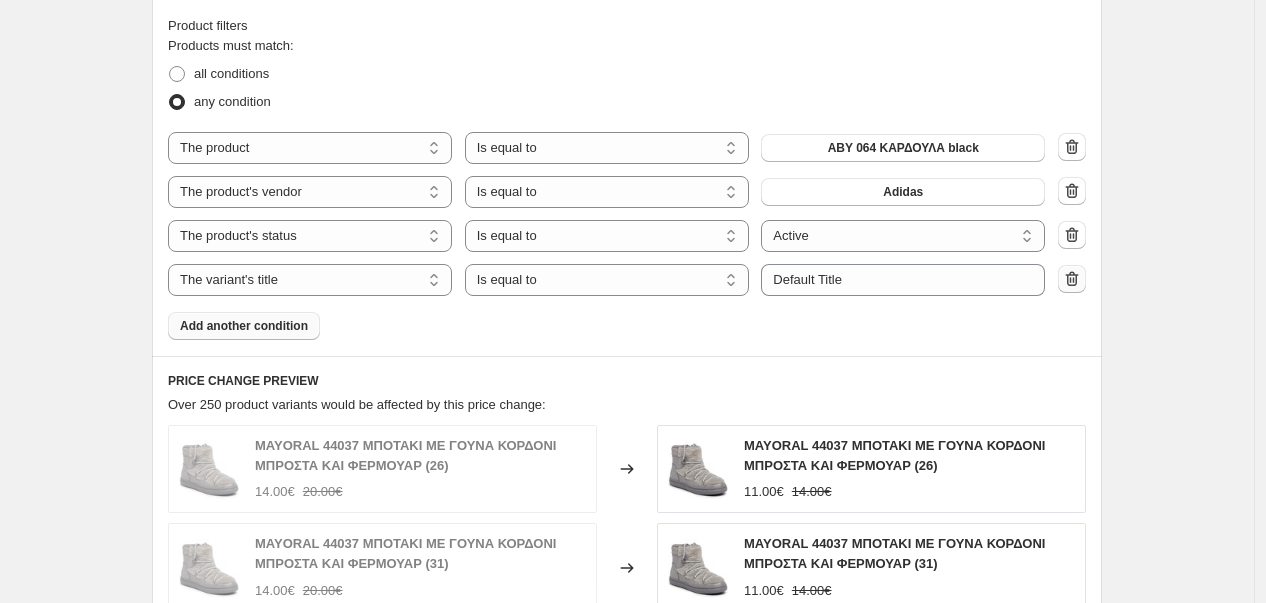 click 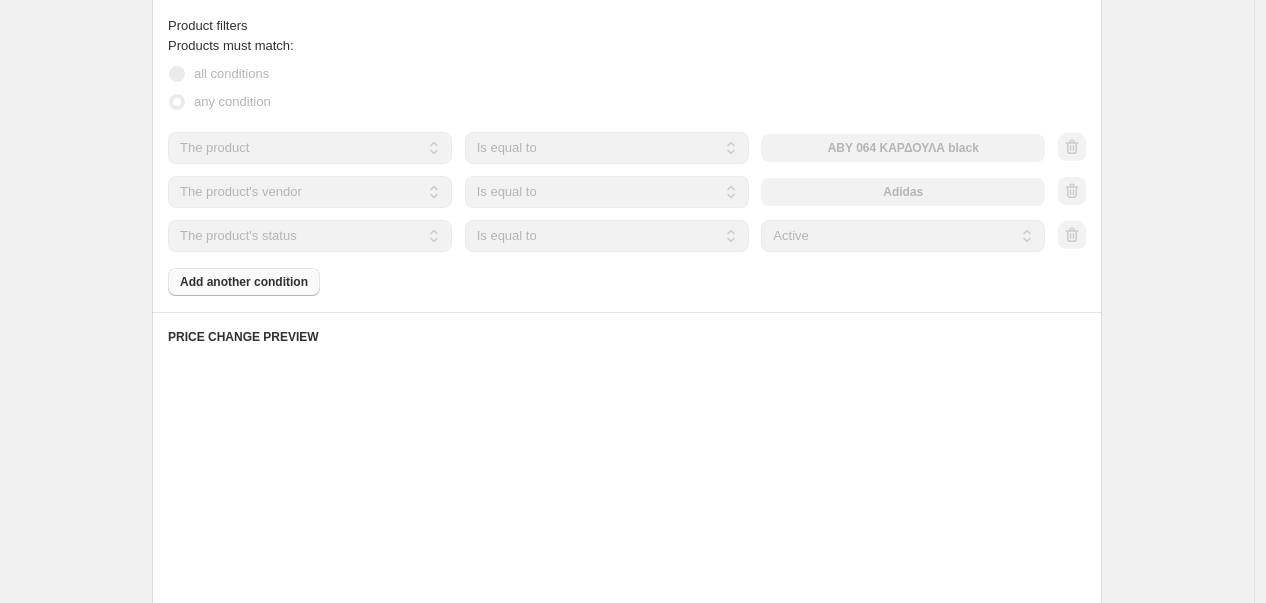click on "Products must match: all conditions any condition The product The product's collection The product's tag The product's vendor The product's type The product's status The variant's title Inventory quantity The product Is equal to Is not equal to Is equal to ABY 064 ΚΑΡΔΟΥΛΑ black The product The product's collection The product's tag The product's vendor The product's type The product's status The variant's title Inventory quantity The product's vendor Is equal to Is not equal to Is equal to Adidas The product The product's collection The product's tag The product's vendor The product's type The product's status The variant's title Inventory quantity The product's status Is equal to Is not equal to Is equal to Active Draft Archived Active Add another condition" at bounding box center [627, 166] 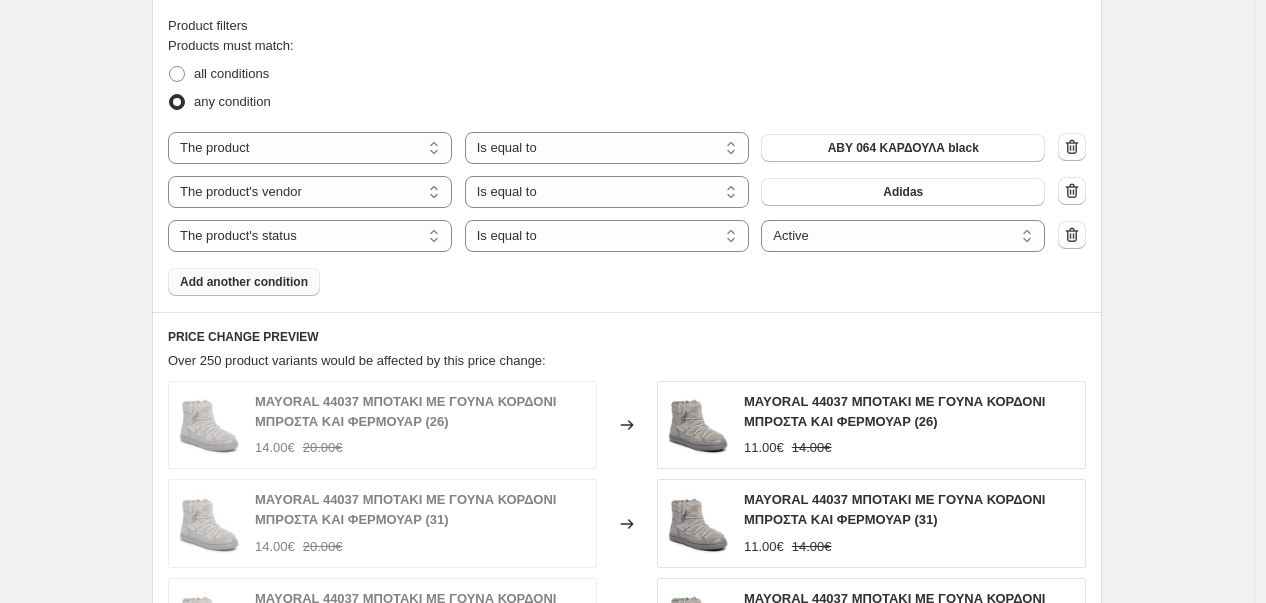 click on "Add another condition" at bounding box center [244, 282] 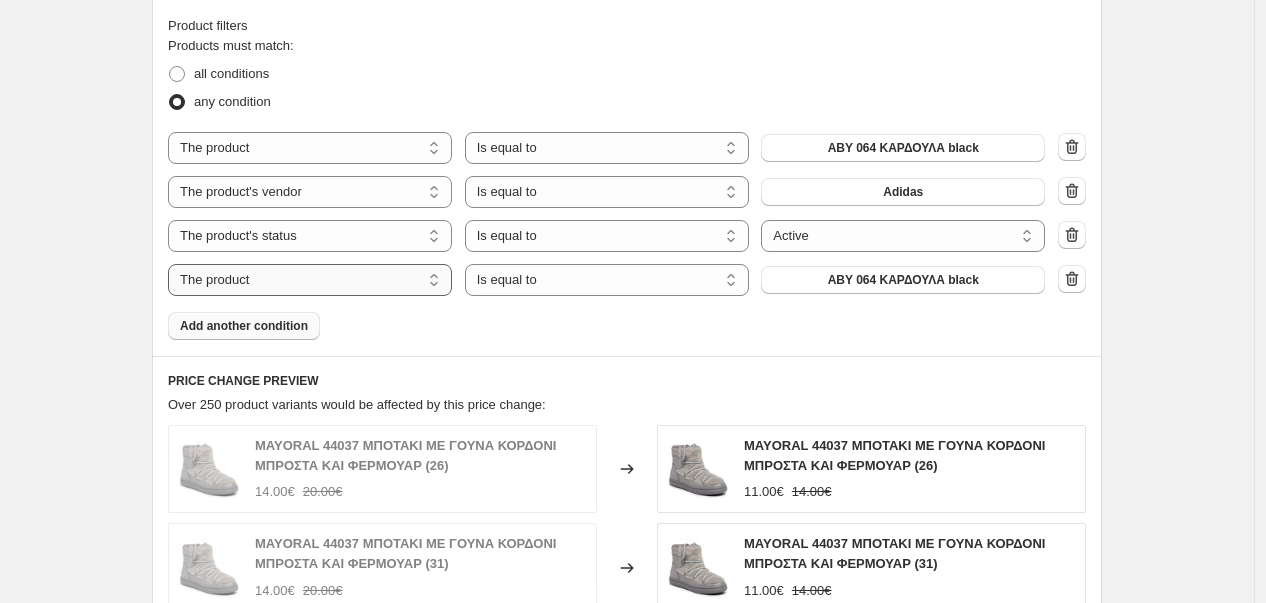 click on "The product The product's collection The product's tag The product's vendor The product's type The product's status The variant's title Inventory quantity" at bounding box center (310, 280) 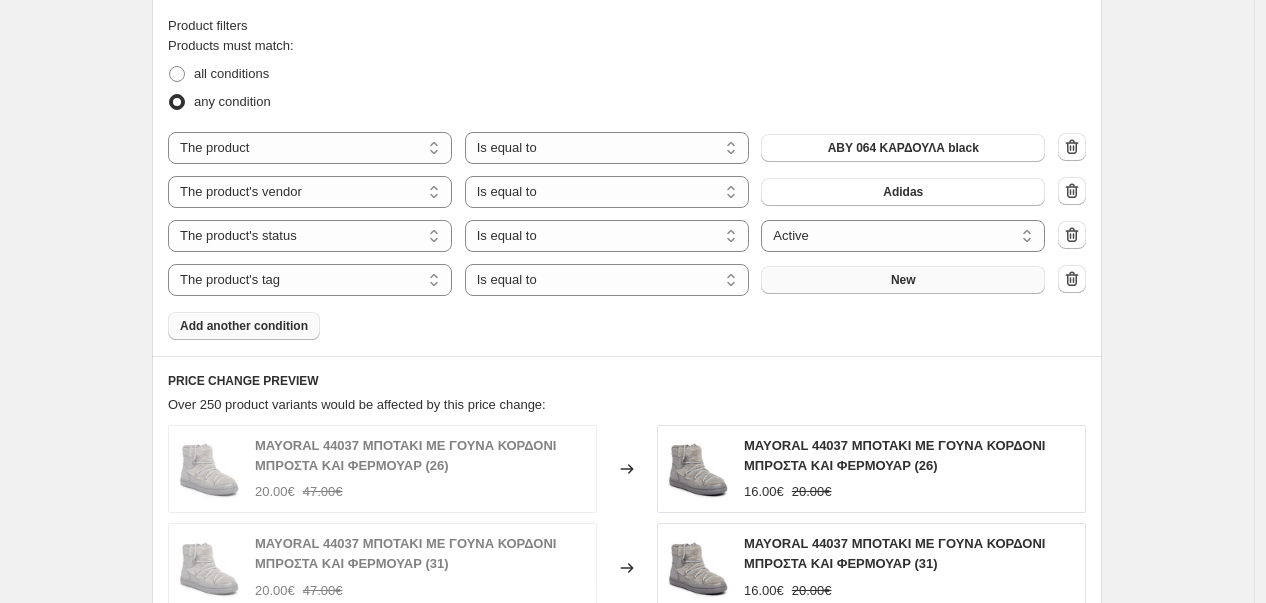 click on "New" at bounding box center [903, 280] 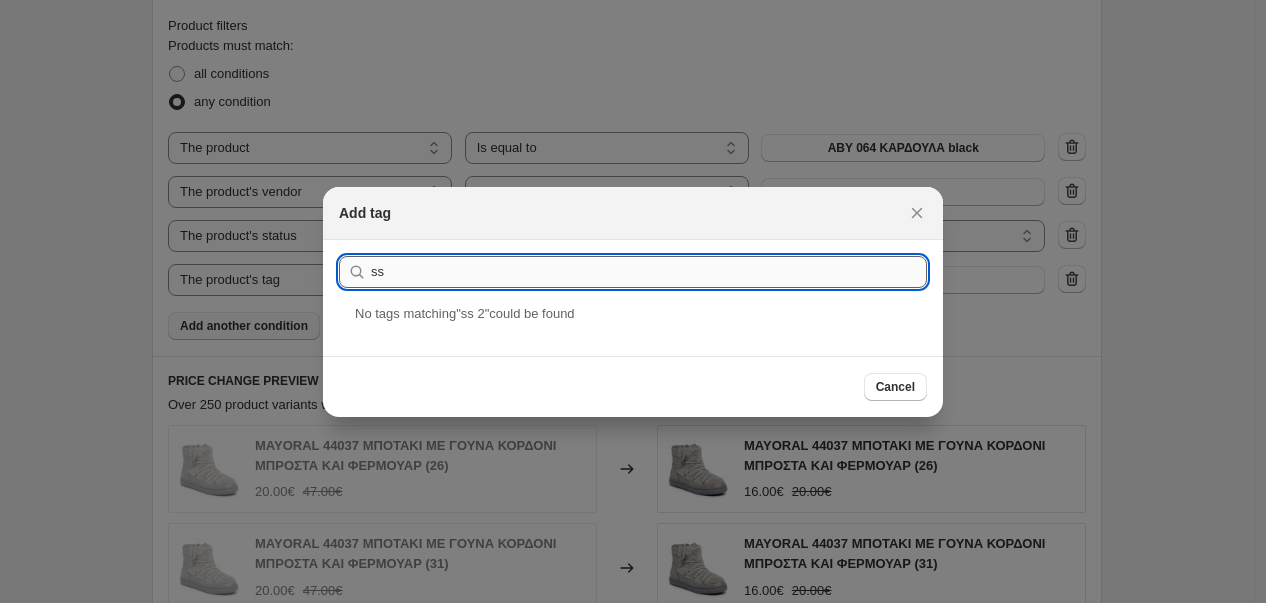 type on "s" 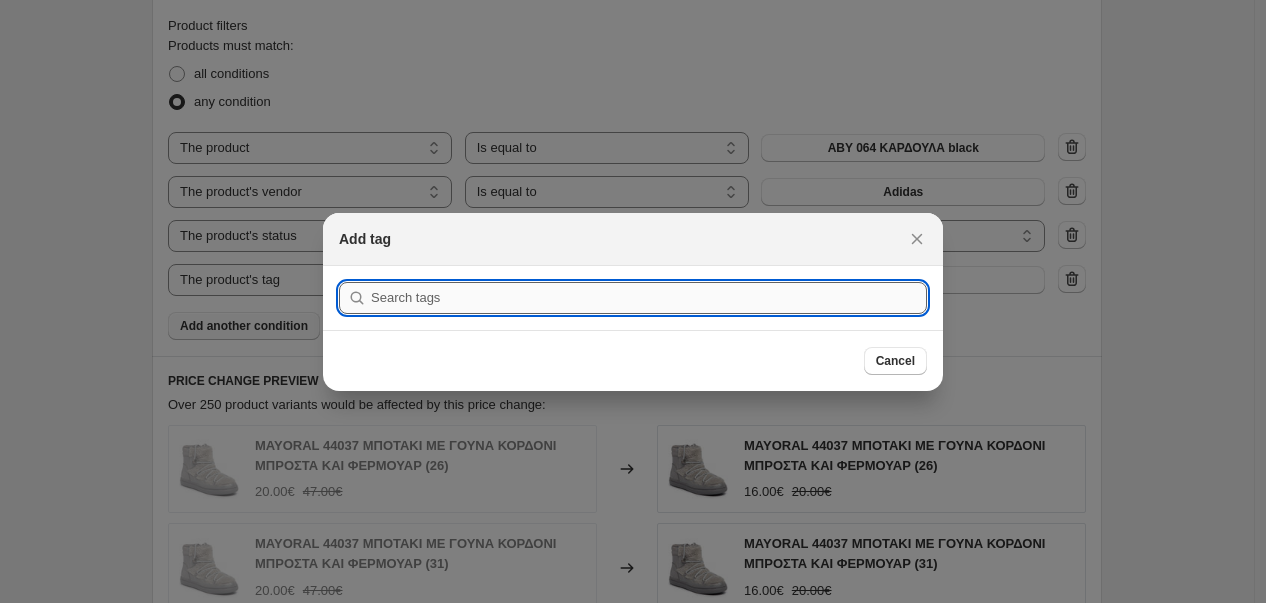 click at bounding box center [649, 298] 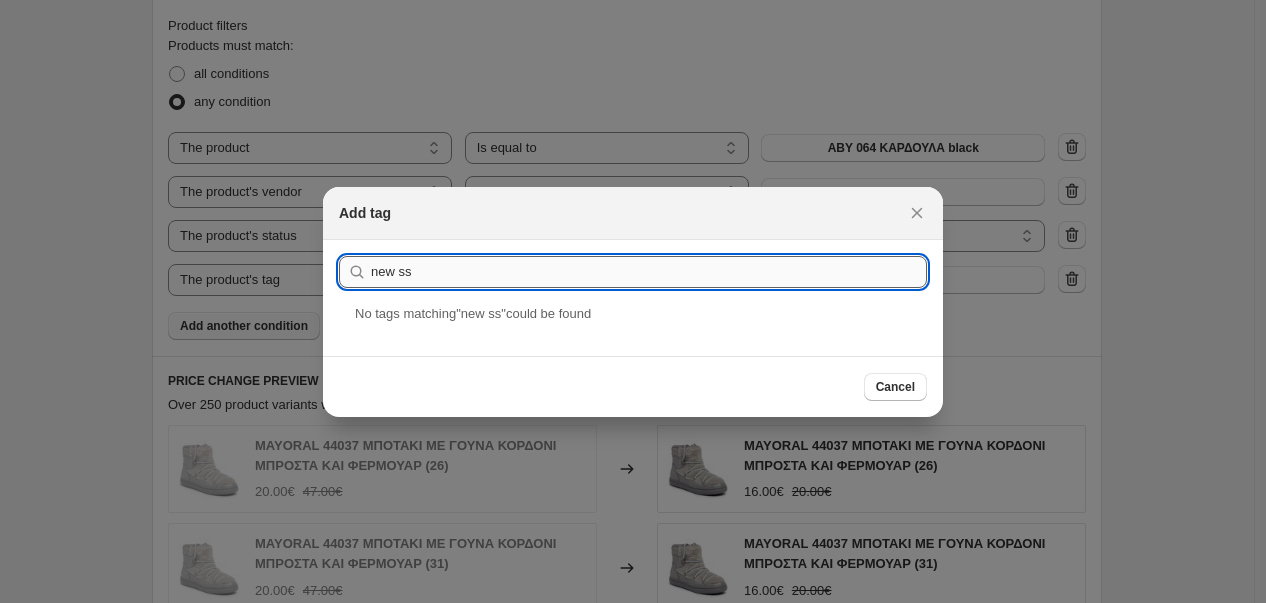 click on "new ss" at bounding box center [649, 272] 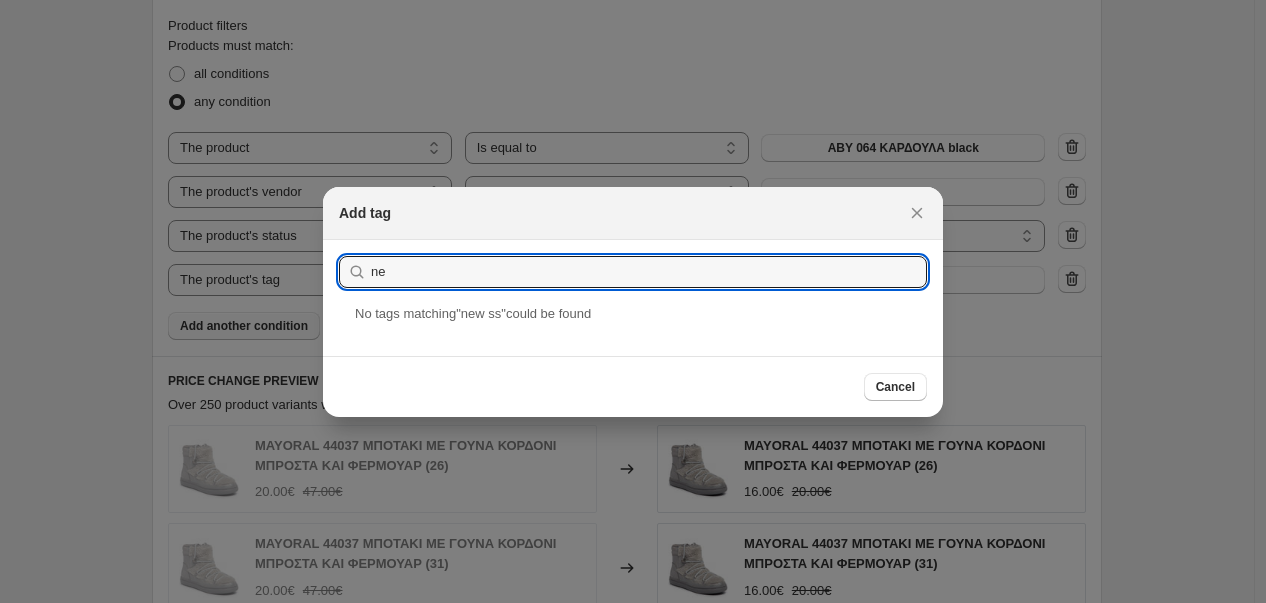 type on "n" 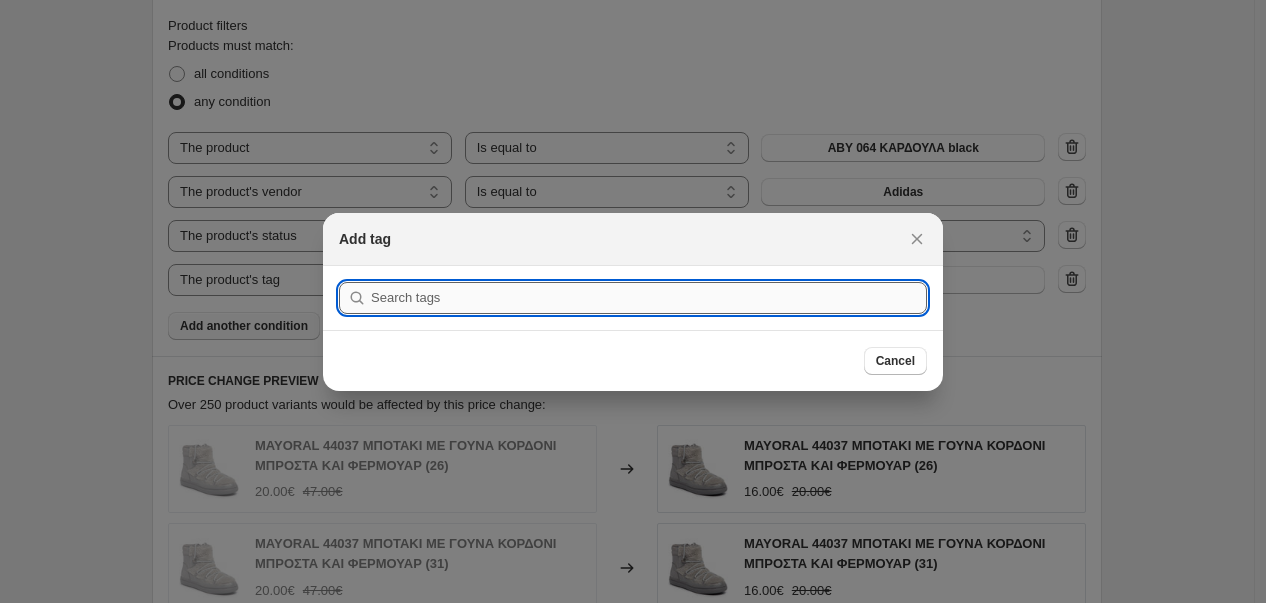click at bounding box center [649, 298] 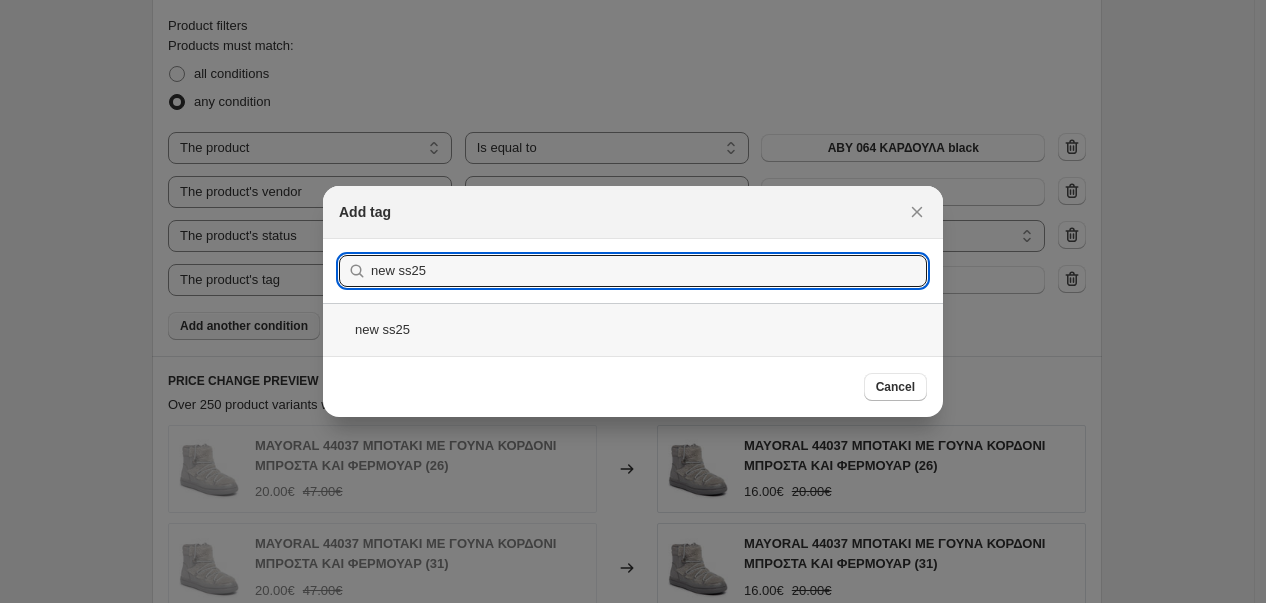 type on "new ss25" 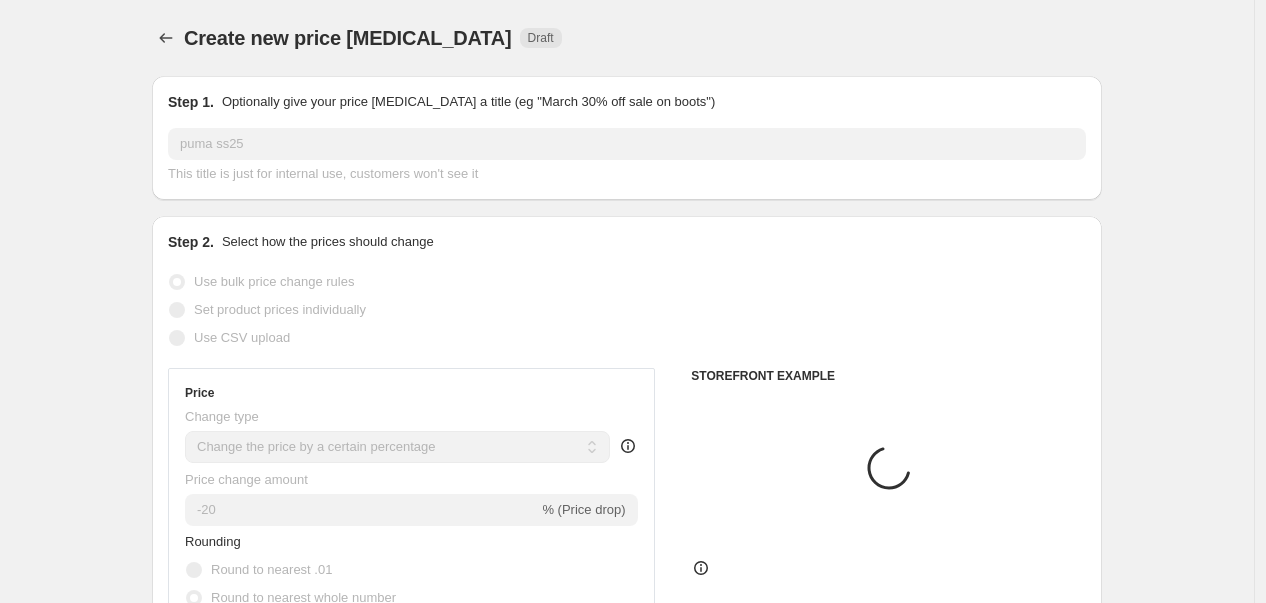 scroll, scrollTop: 1111, scrollLeft: 0, axis: vertical 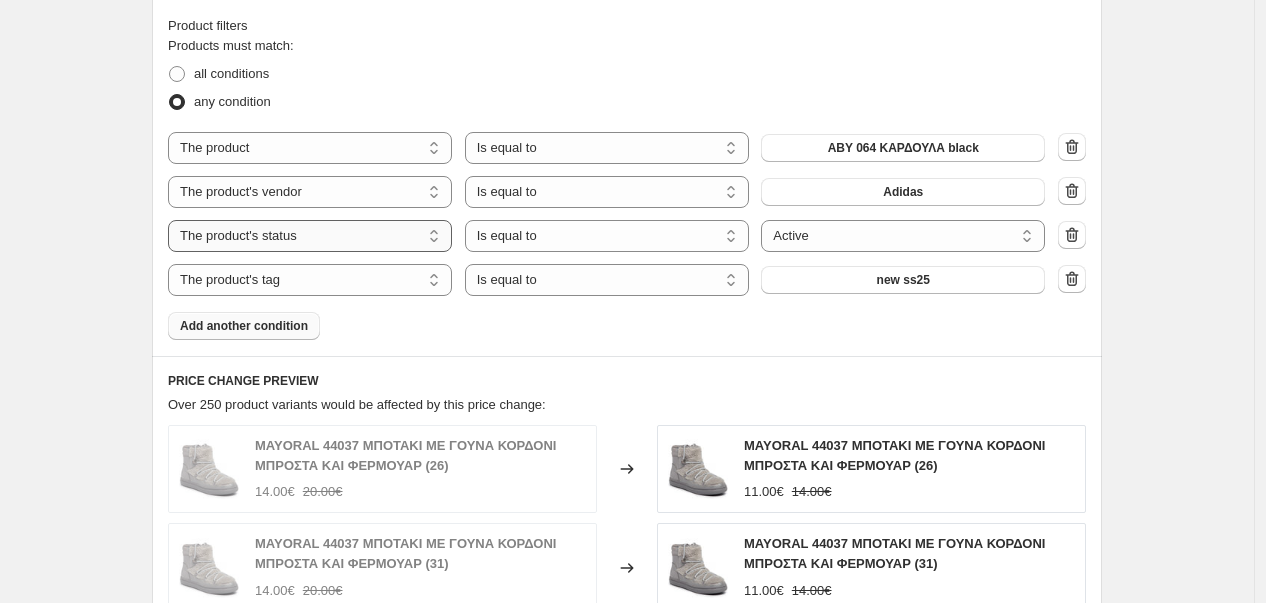 click on "The product The product's collection The product's tag The product's vendor The product's type The product's status The variant's title Inventory quantity" at bounding box center [310, 236] 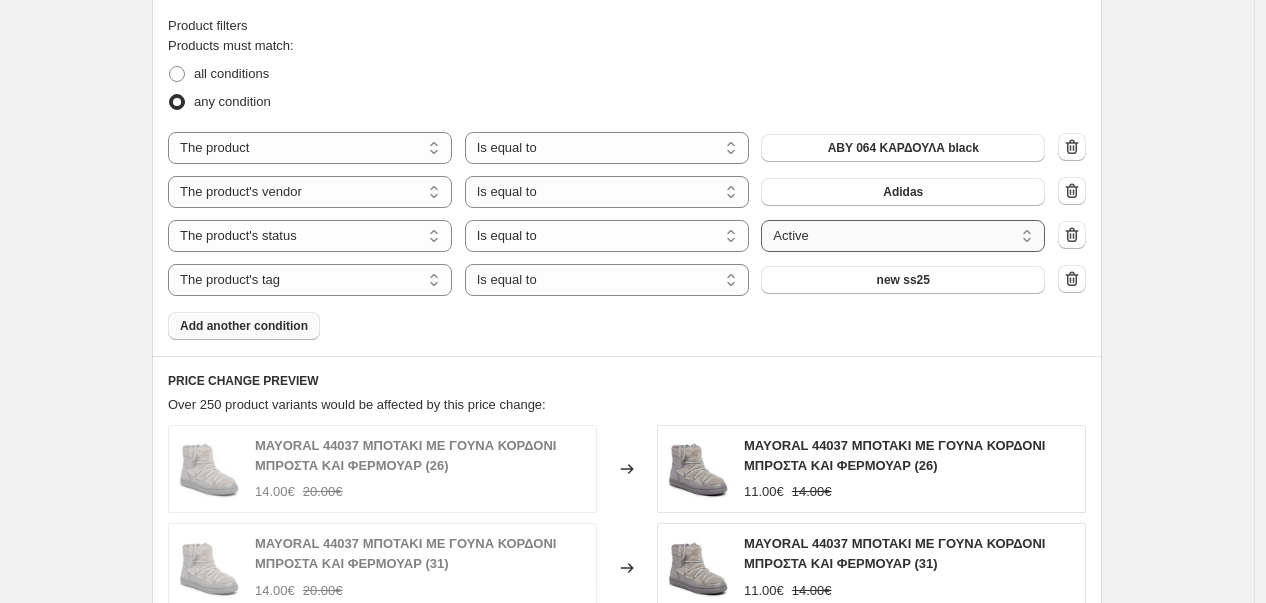 click on "Active Draft Archived" at bounding box center (903, 236) 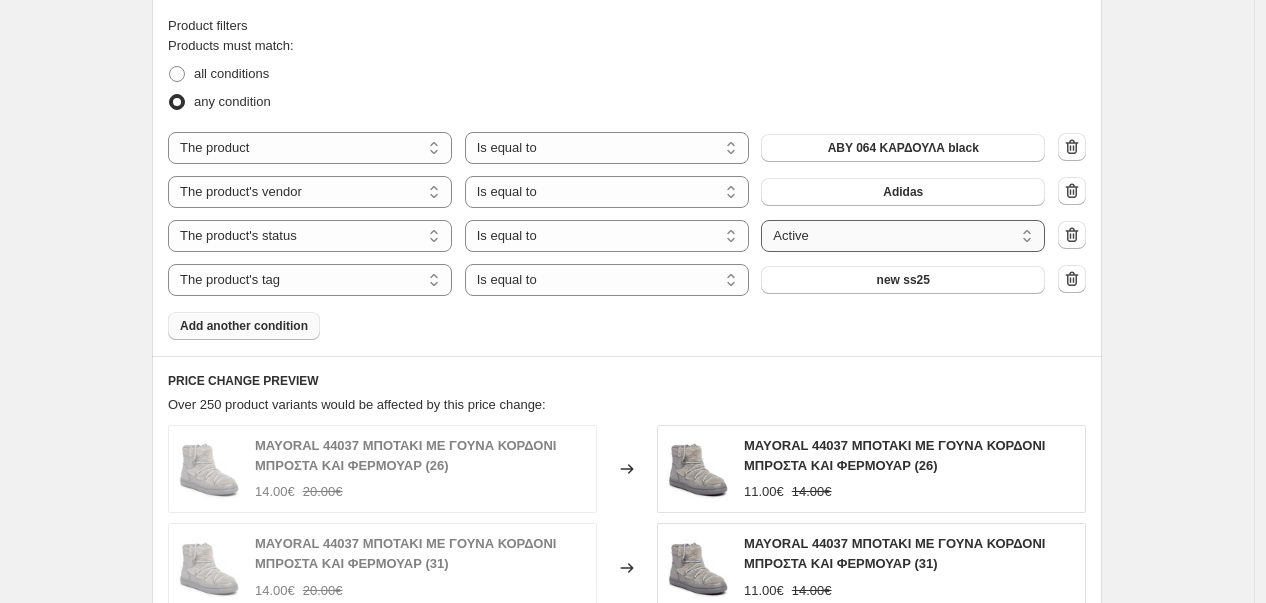 click on "Active Draft Archived" at bounding box center (903, 236) 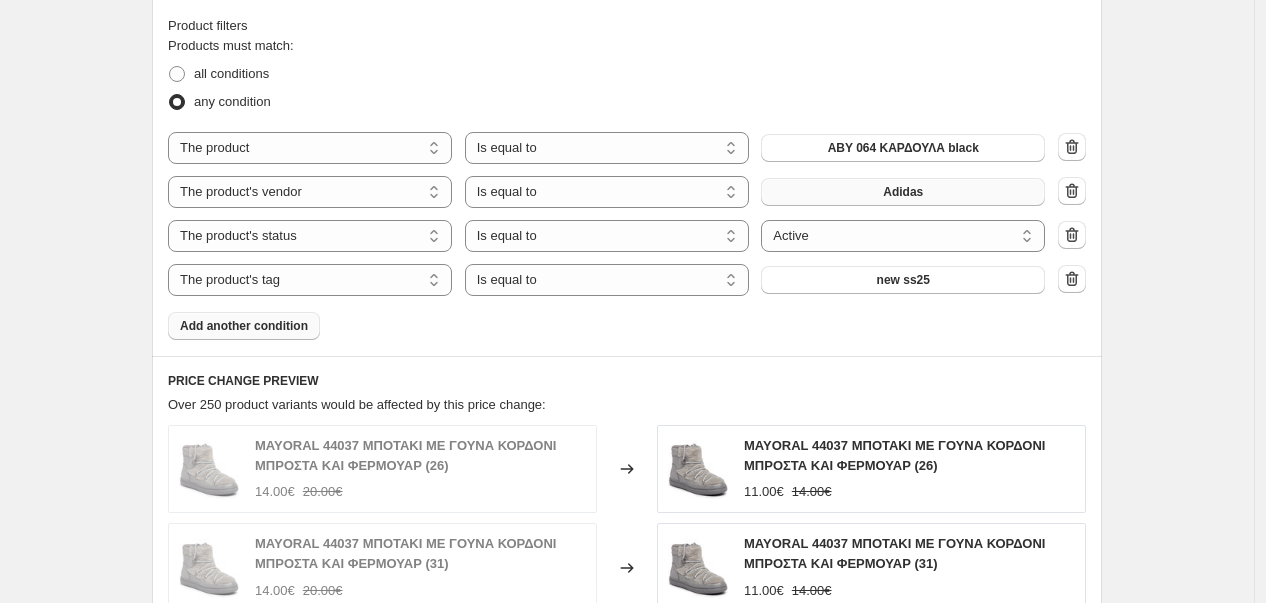 click on "Adidas" at bounding box center (903, 192) 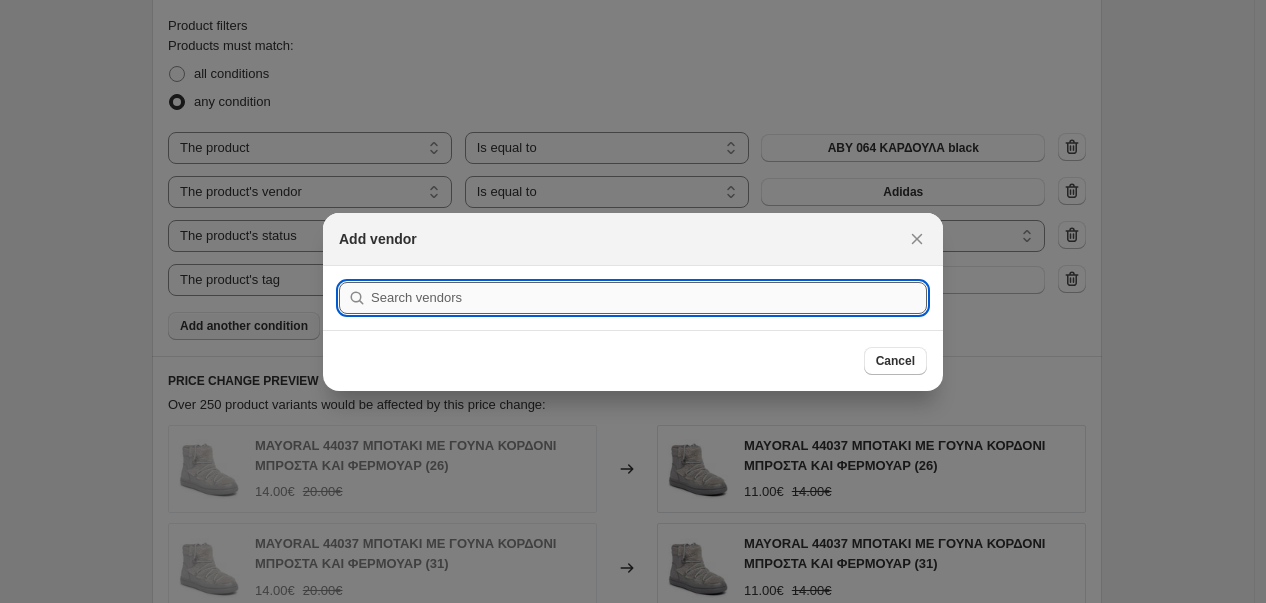 click at bounding box center [649, 298] 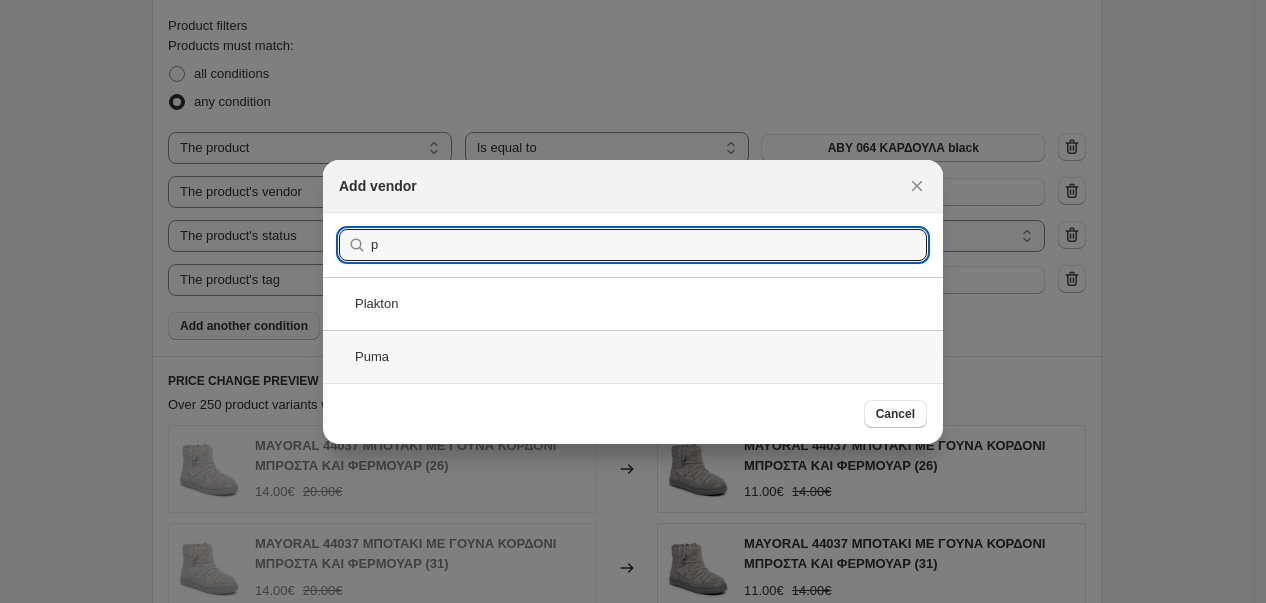 type on "p" 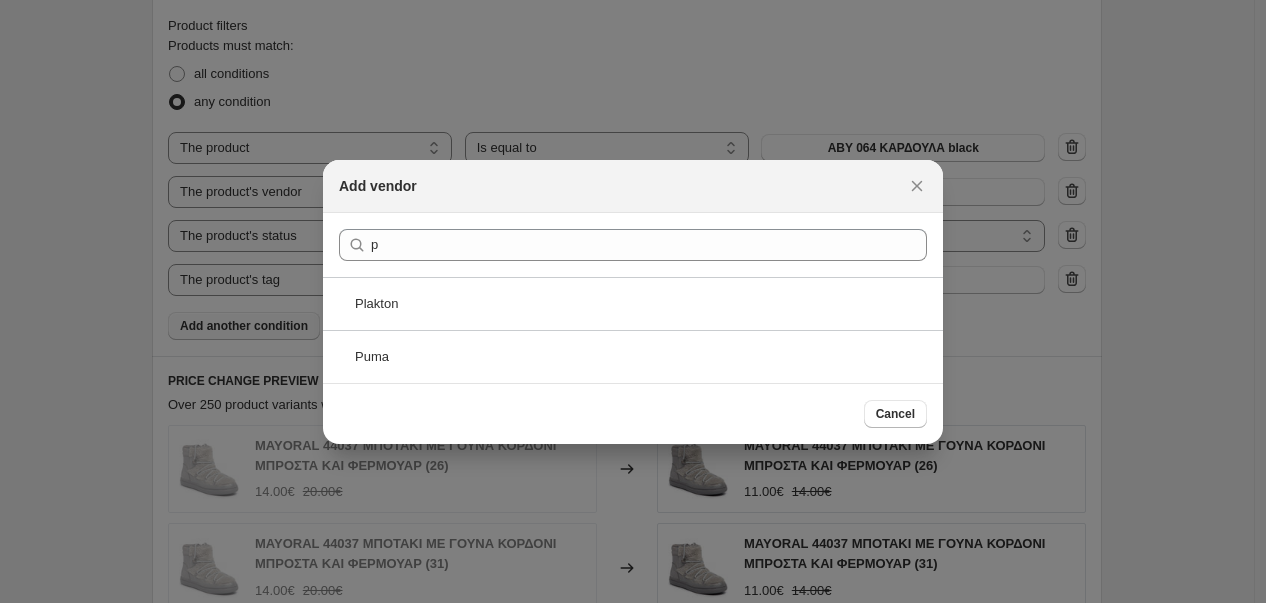 drag, startPoint x: 604, startPoint y: 364, endPoint x: 638, endPoint y: 348, distance: 37.576588 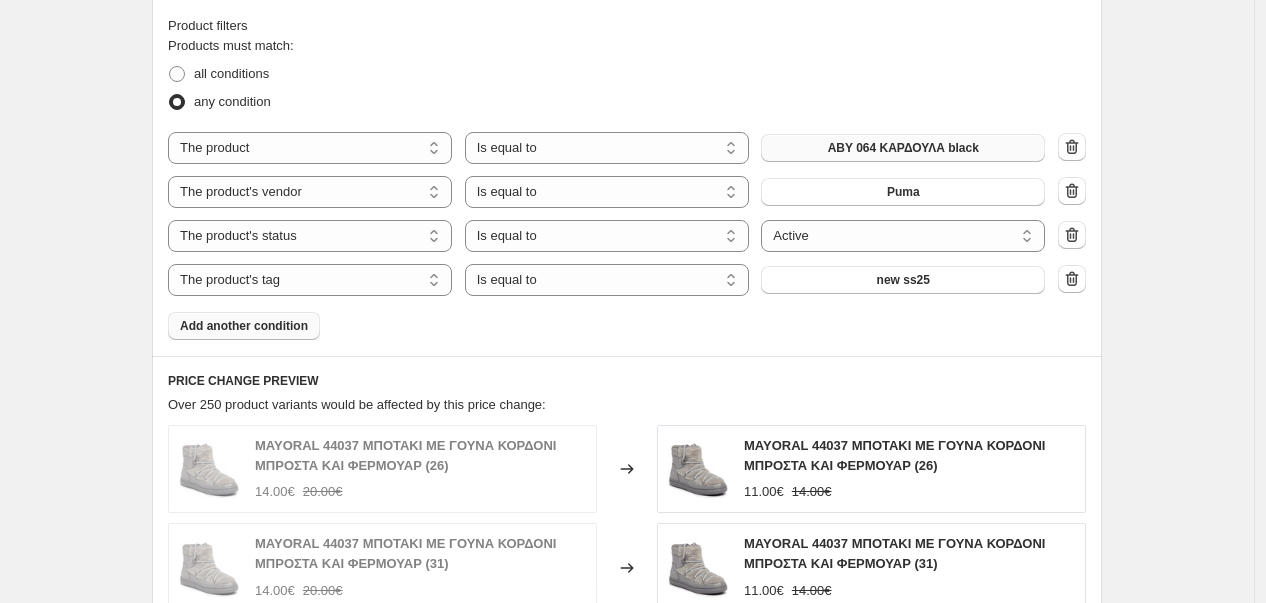 click on "ABY 064 ΚΑΡΔΟΥΛΑ black" at bounding box center [903, 148] 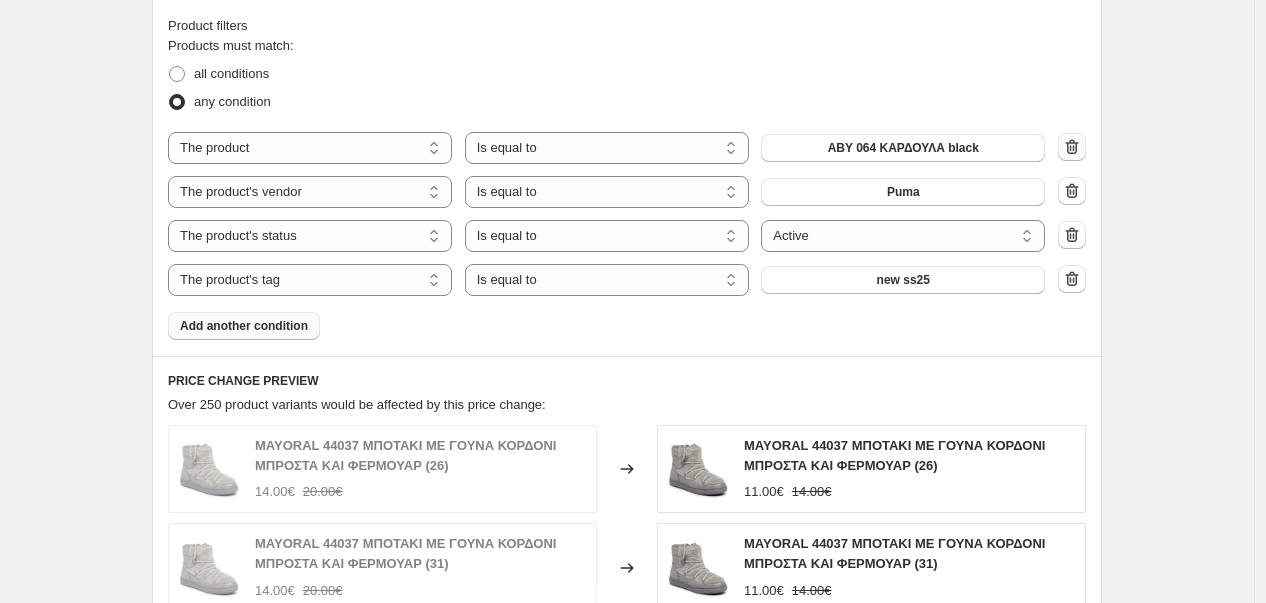 click 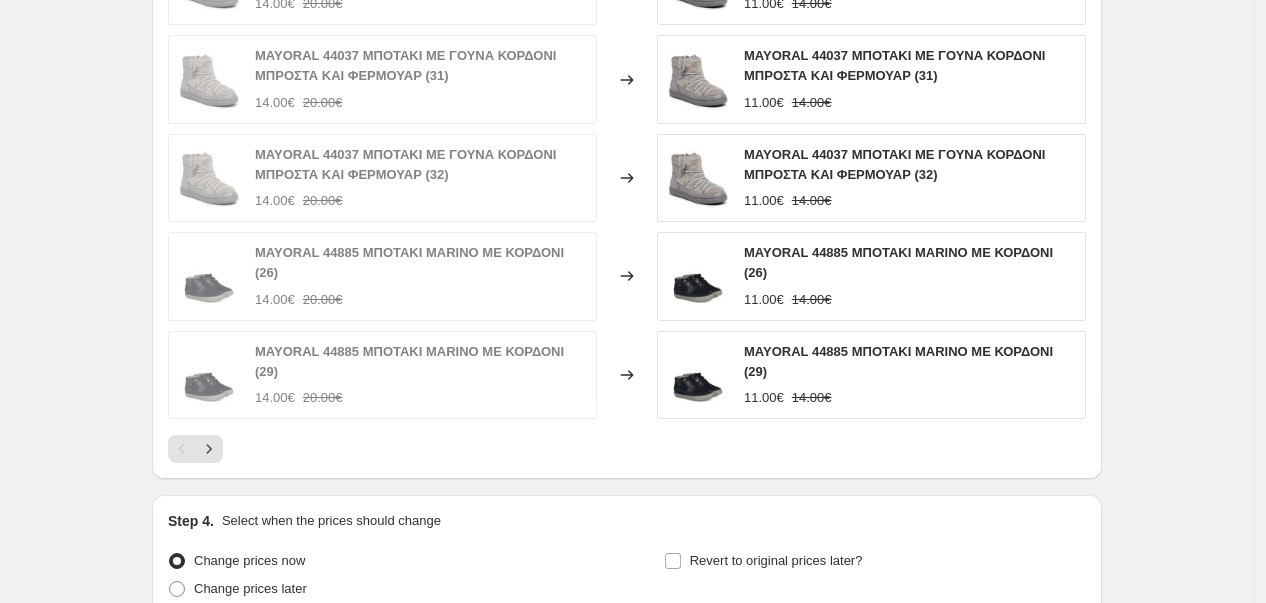 scroll, scrollTop: 1743, scrollLeft: 0, axis: vertical 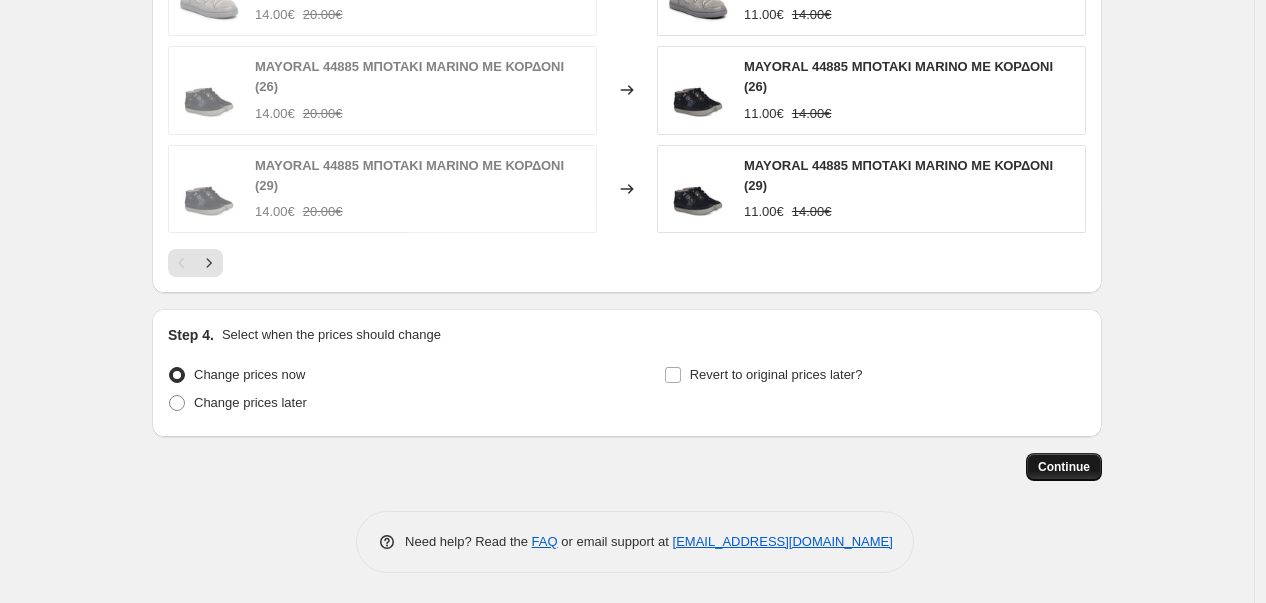 click on "Continue" at bounding box center (1064, 467) 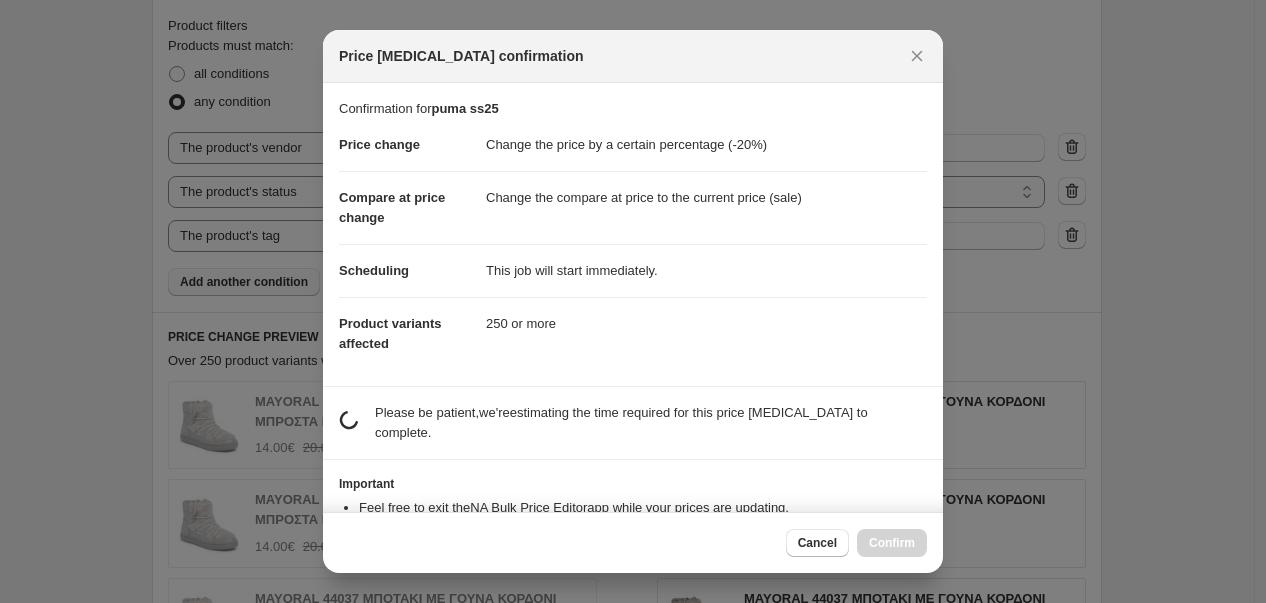 scroll, scrollTop: 0, scrollLeft: 0, axis: both 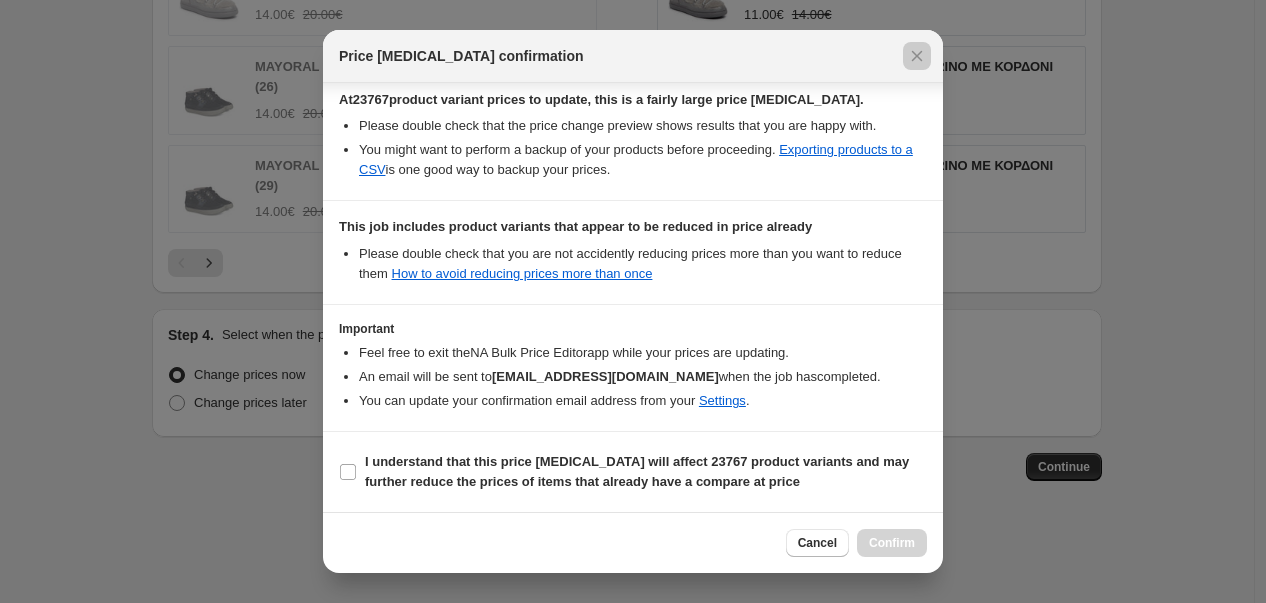 click at bounding box center [633, 301] 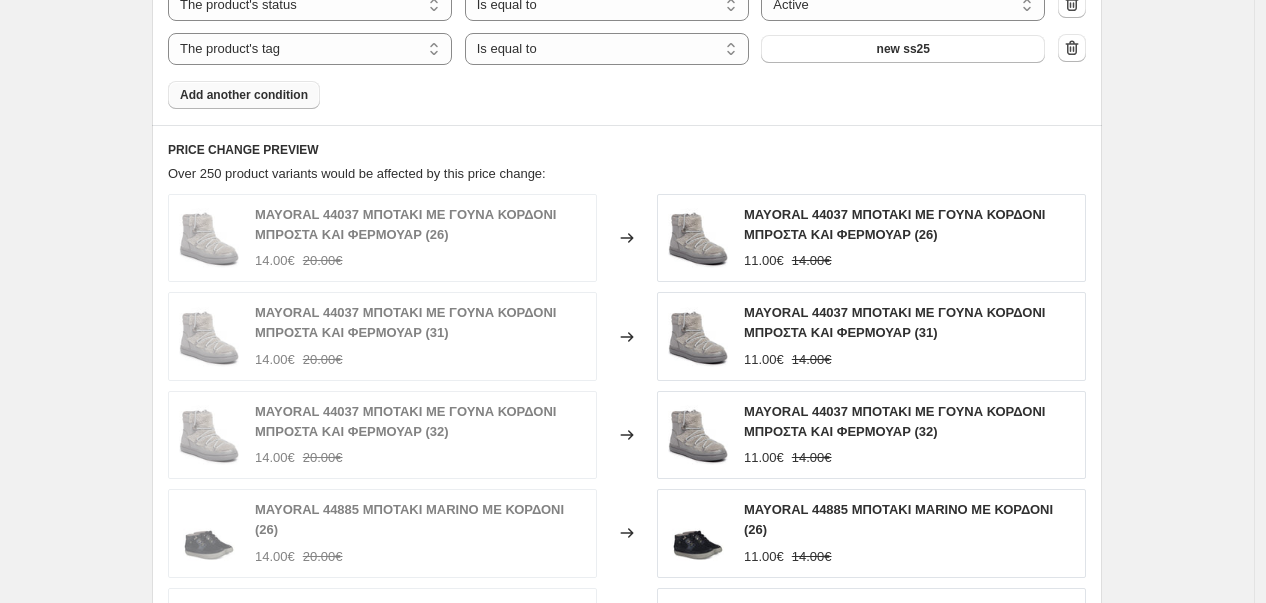 scroll, scrollTop: 854, scrollLeft: 0, axis: vertical 